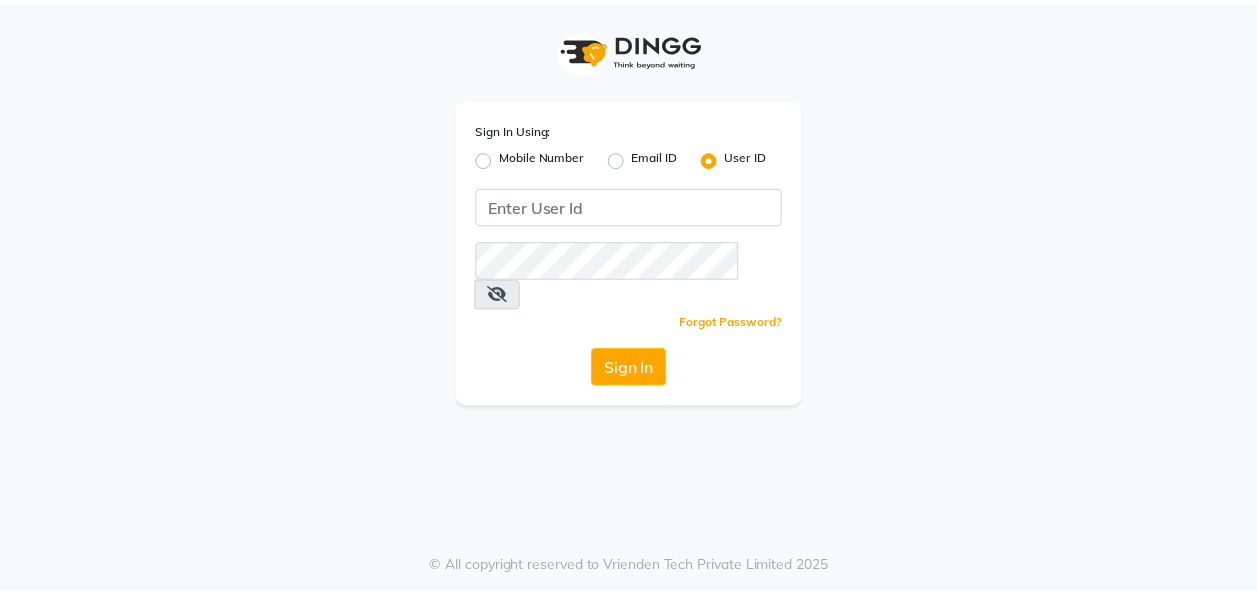scroll, scrollTop: 0, scrollLeft: 0, axis: both 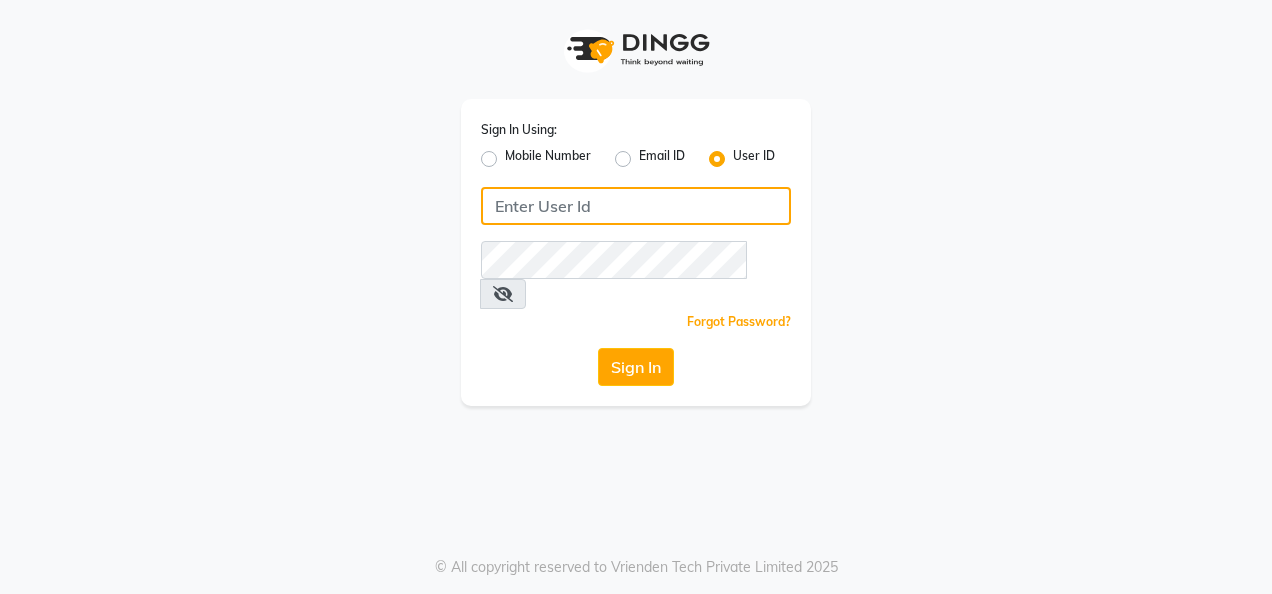 click 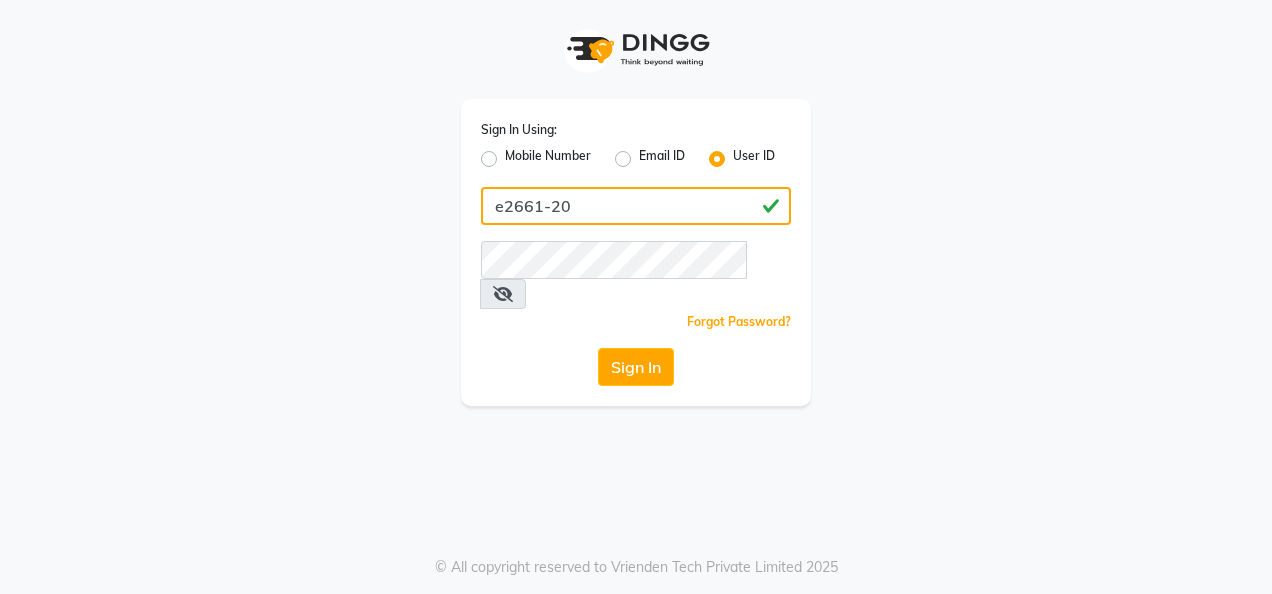 type on "e2661-20" 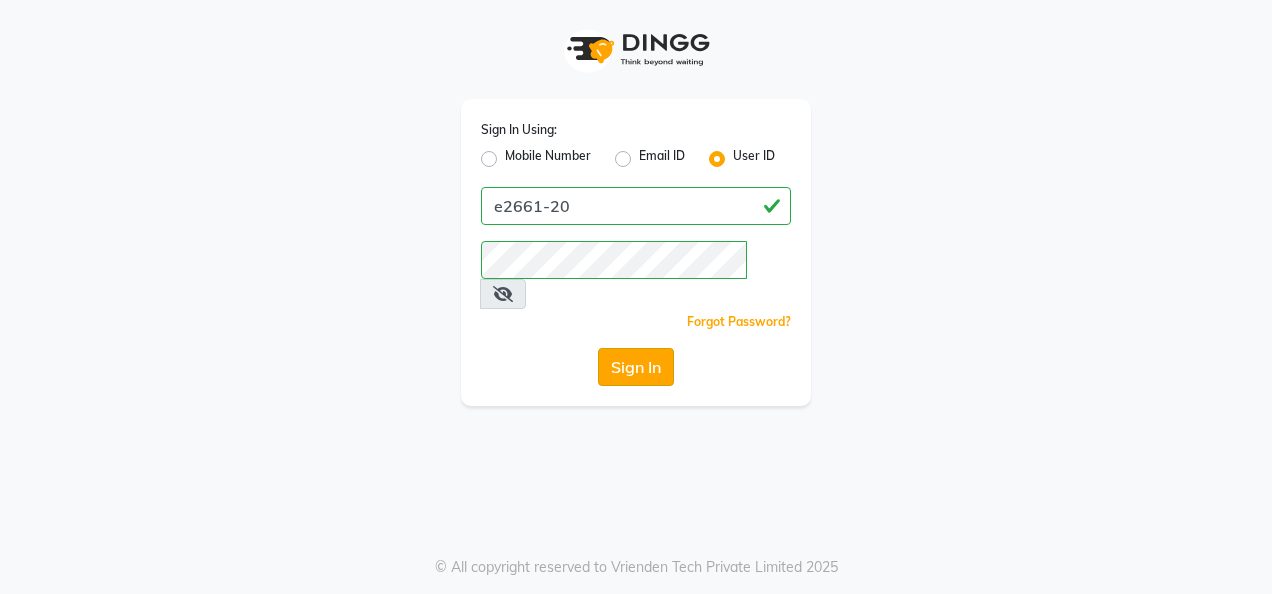 click on "Sign In" 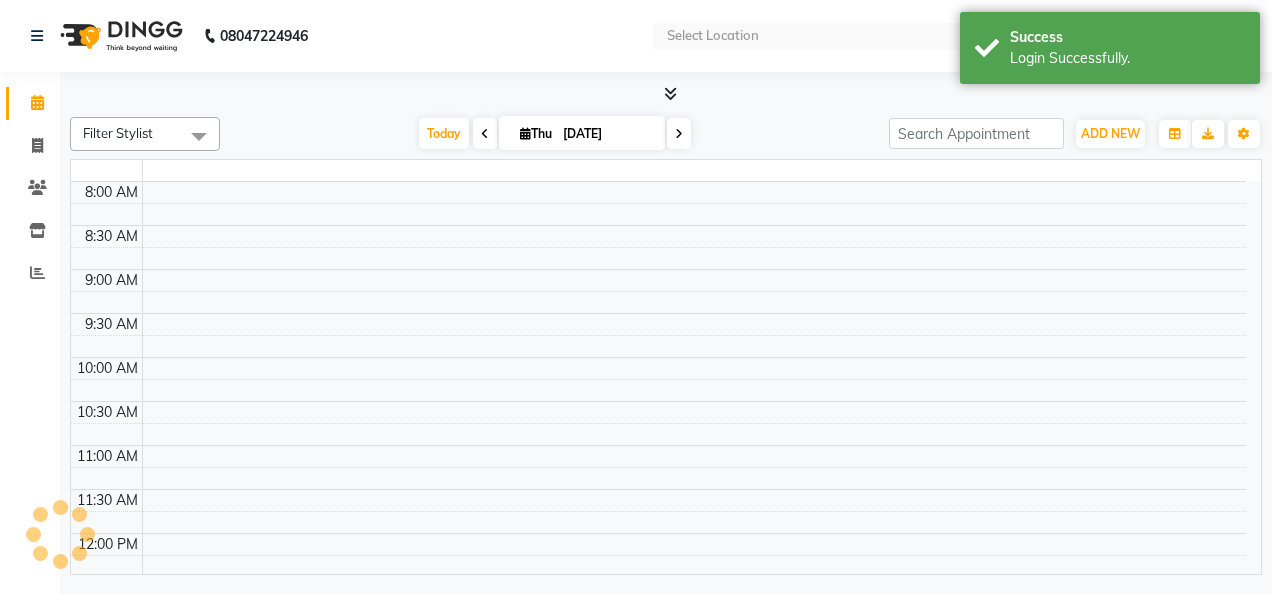 select on "en" 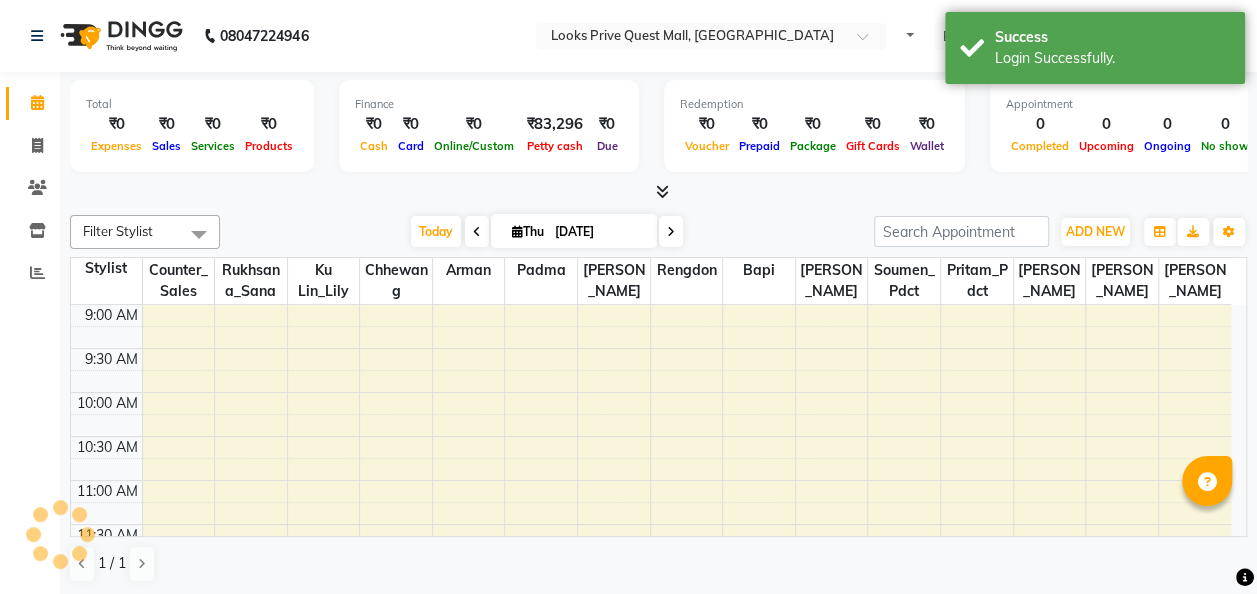 scroll, scrollTop: 0, scrollLeft: 0, axis: both 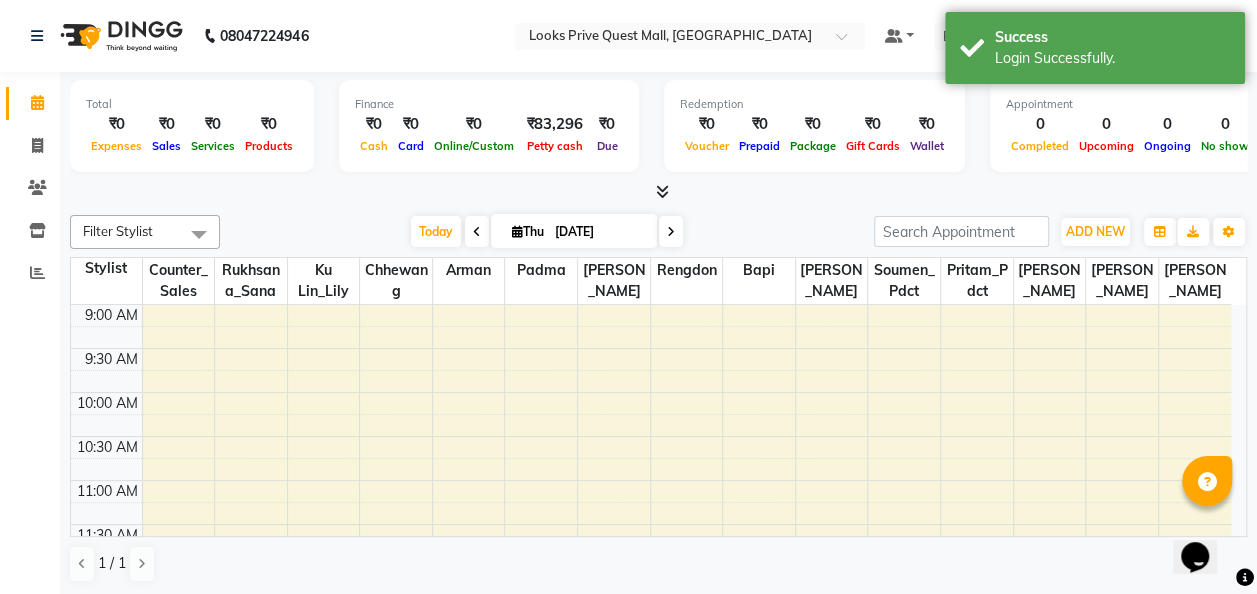 click on "[DATE]" at bounding box center (599, 232) 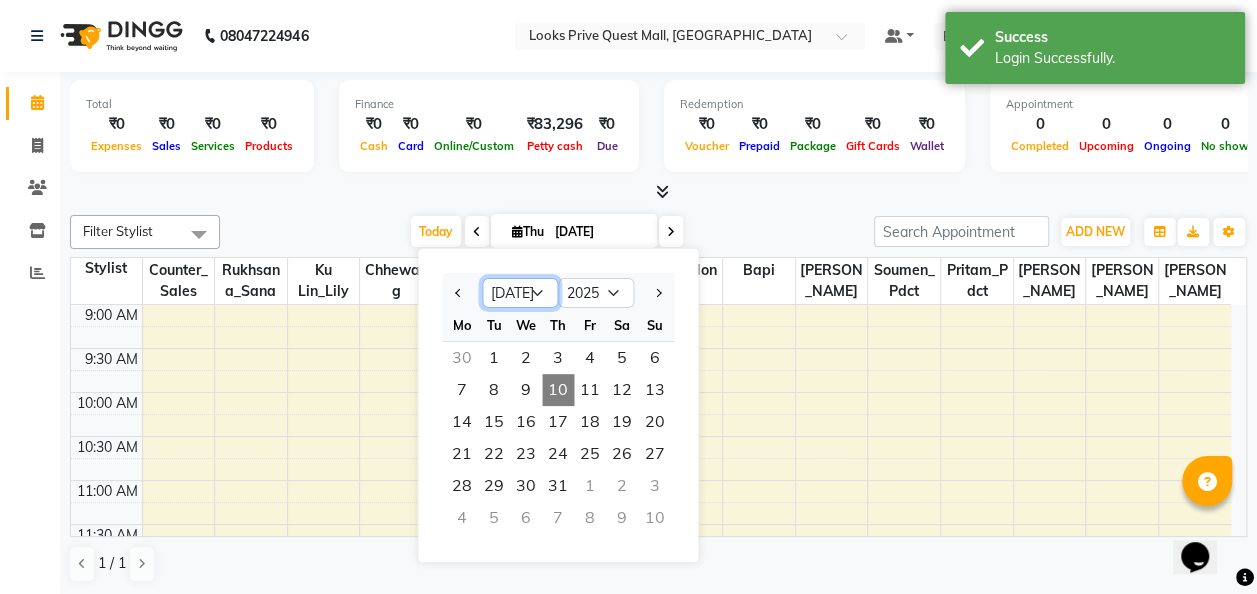 click on "Jan Feb Mar Apr May Jun [DATE] Aug Sep Oct Nov Dec" at bounding box center [520, 293] 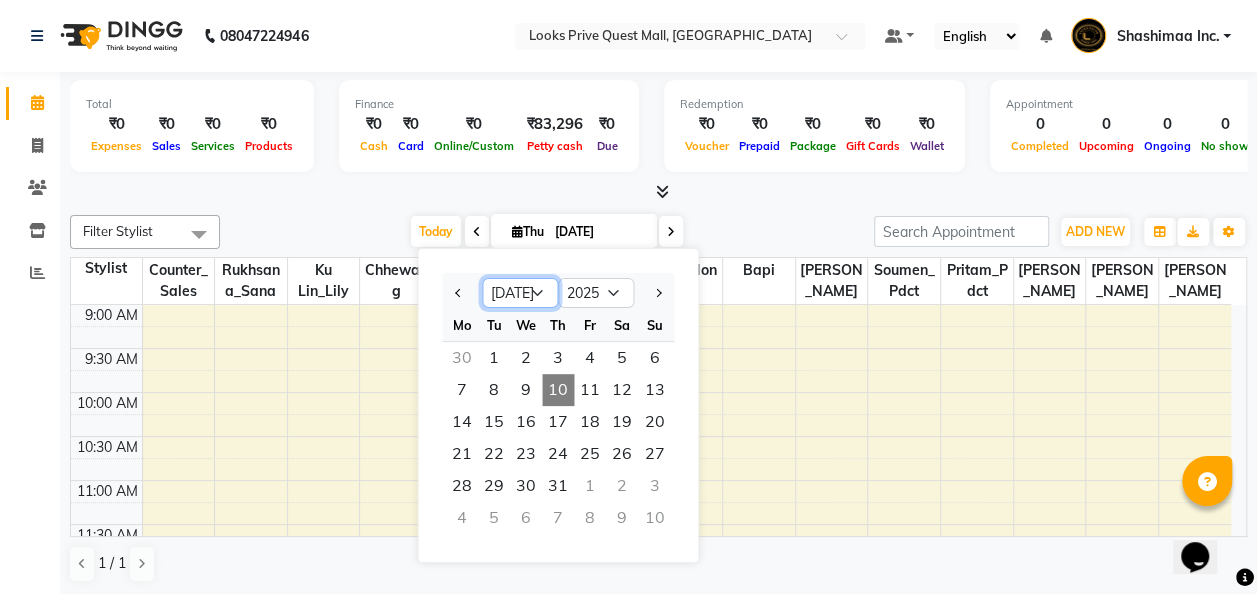 select on "6" 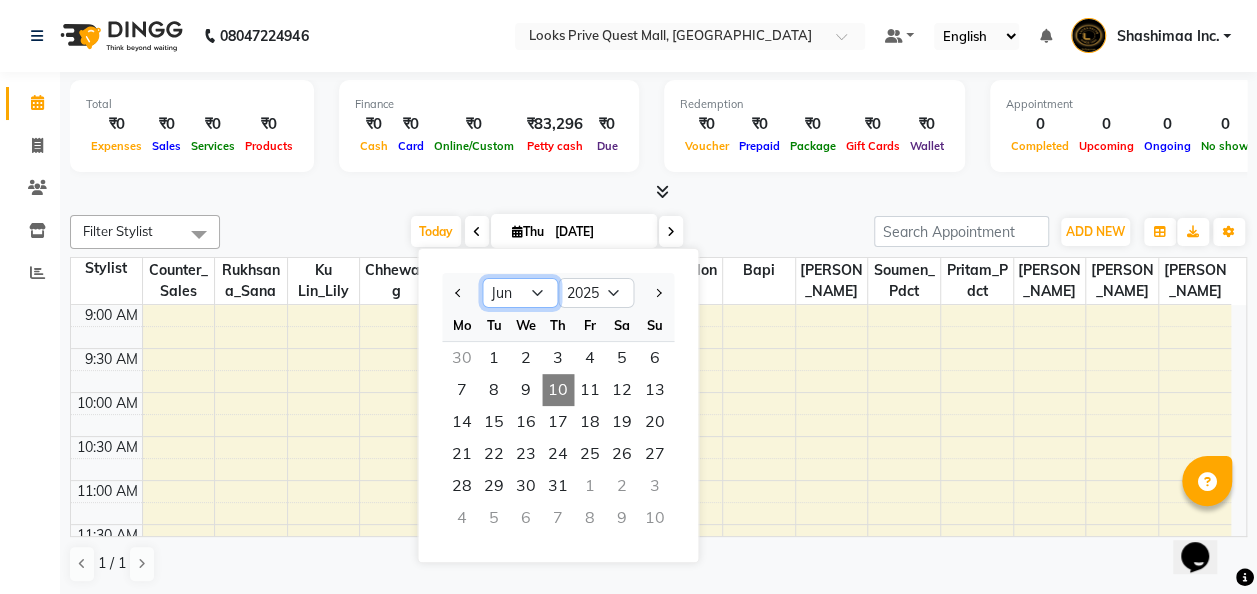 click on "Jan Feb Mar Apr May Jun [DATE] Aug Sep Oct Nov Dec" at bounding box center (520, 293) 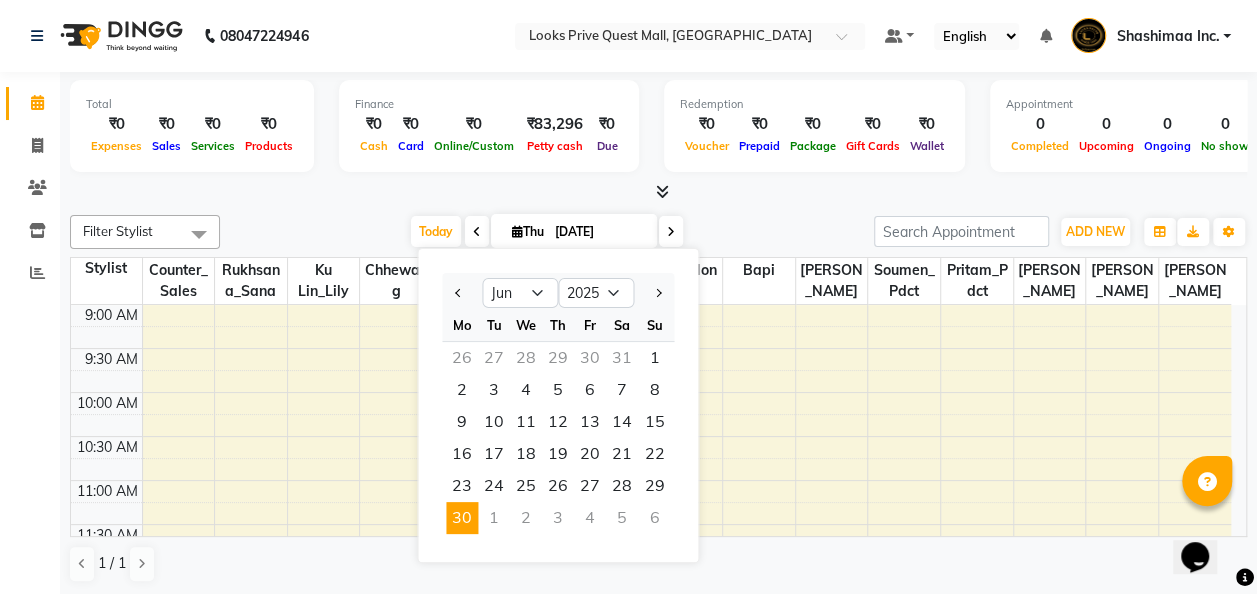 click on "30" at bounding box center [462, 518] 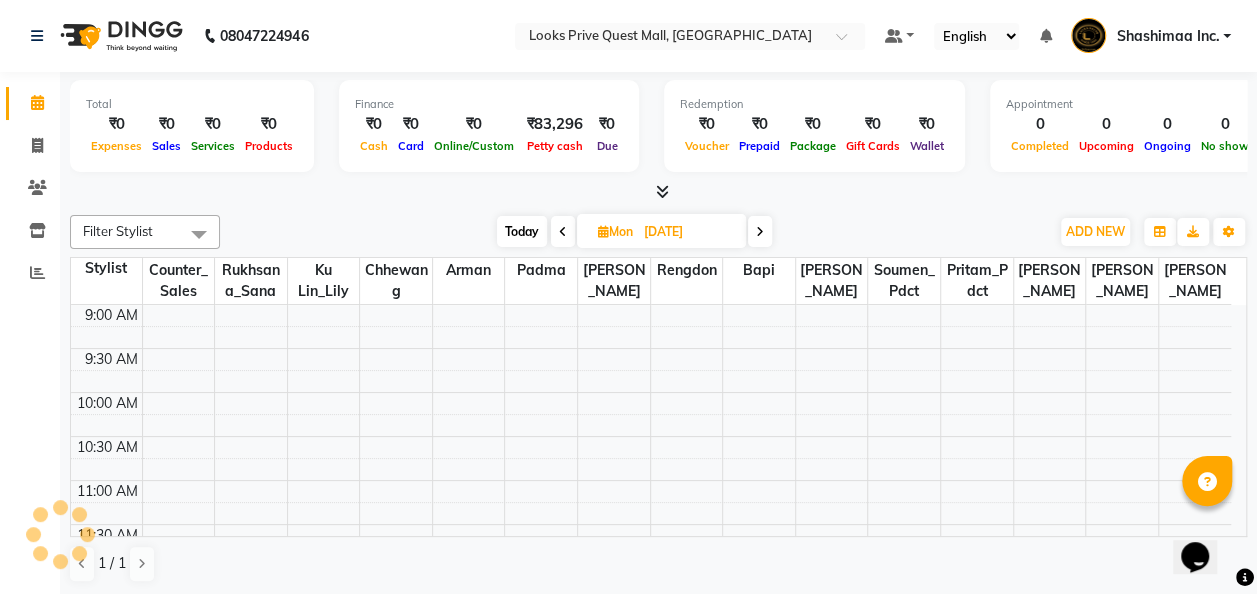 scroll, scrollTop: 348, scrollLeft: 0, axis: vertical 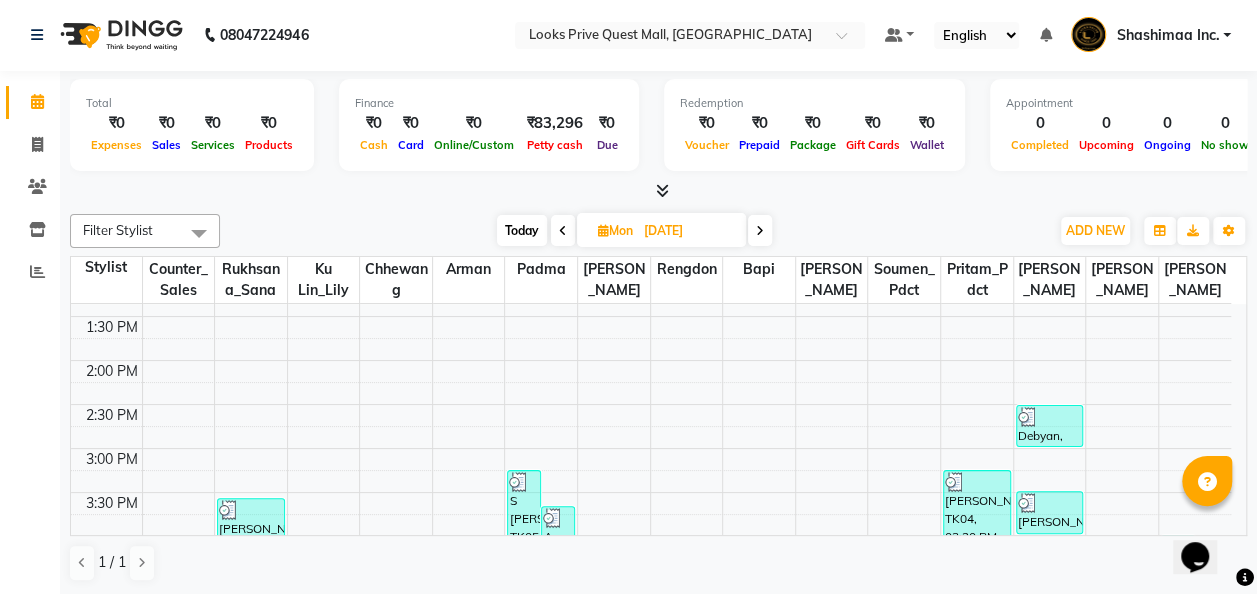 click at bounding box center (563, 230) 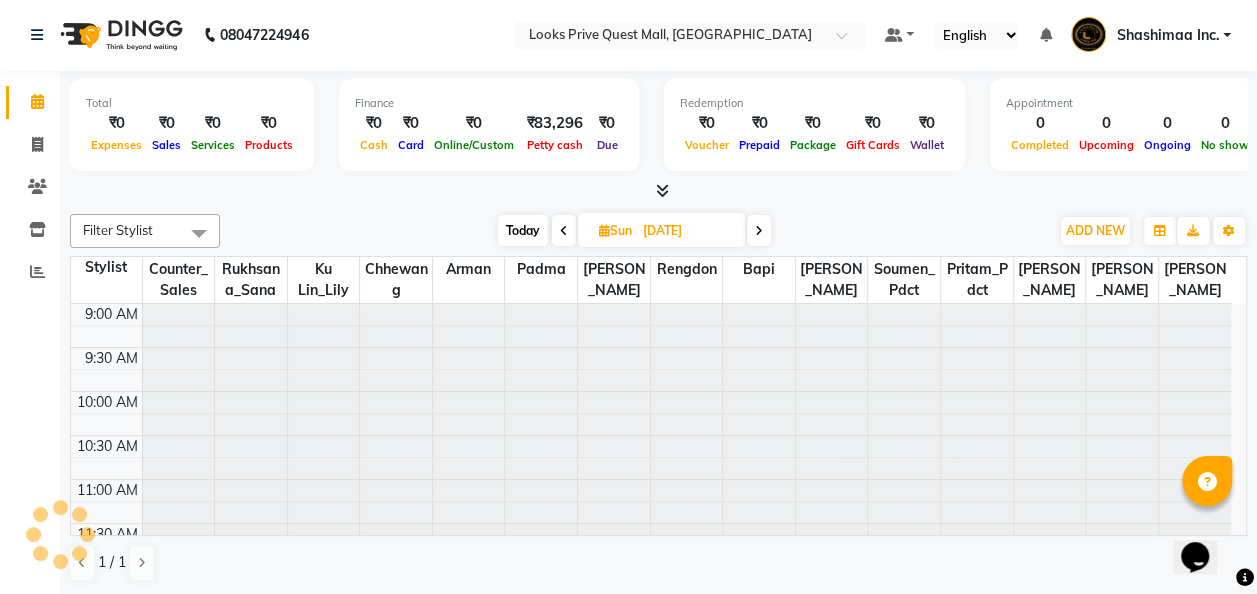 scroll, scrollTop: 348, scrollLeft: 0, axis: vertical 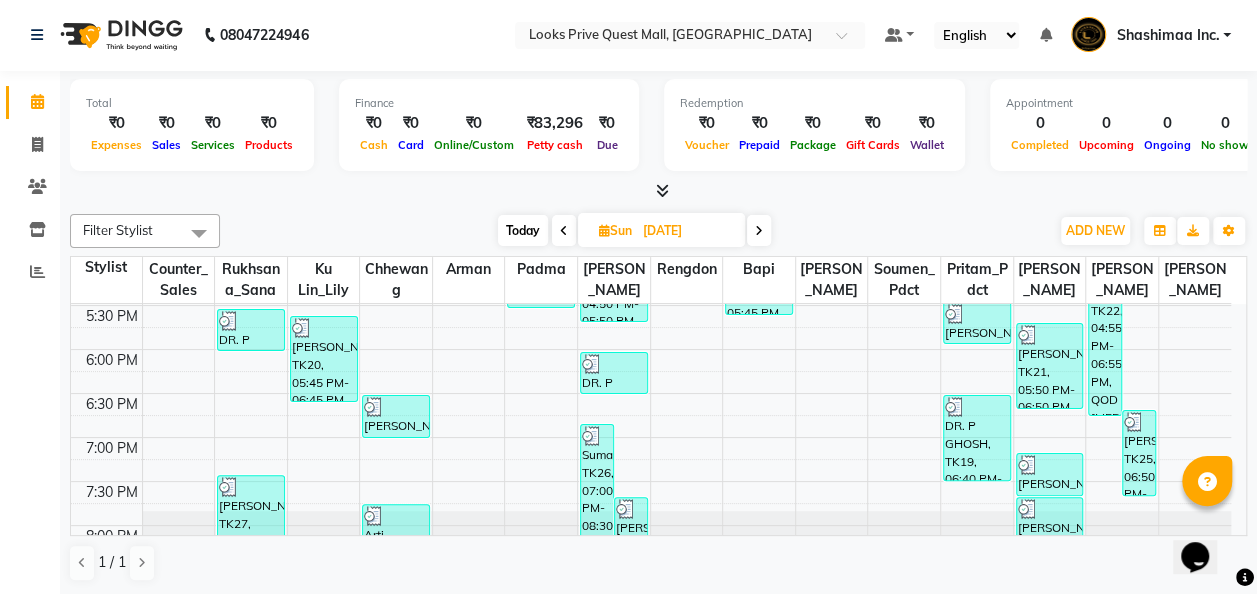 click on "[DATE]  [DATE]" at bounding box center [634, 231] 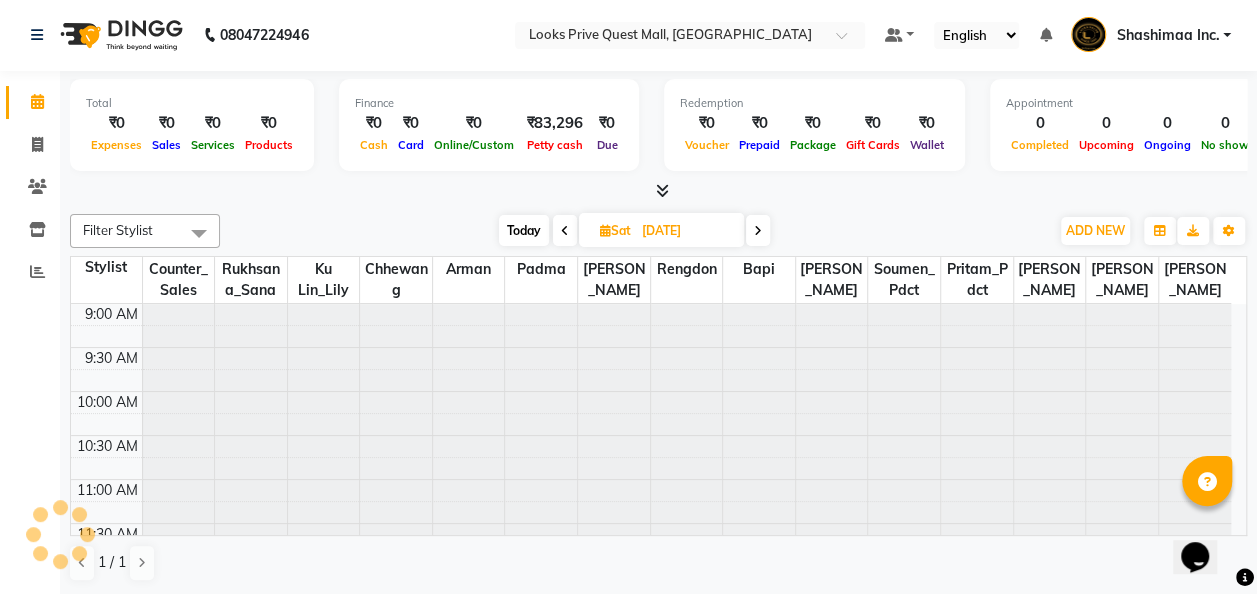 scroll, scrollTop: 348, scrollLeft: 0, axis: vertical 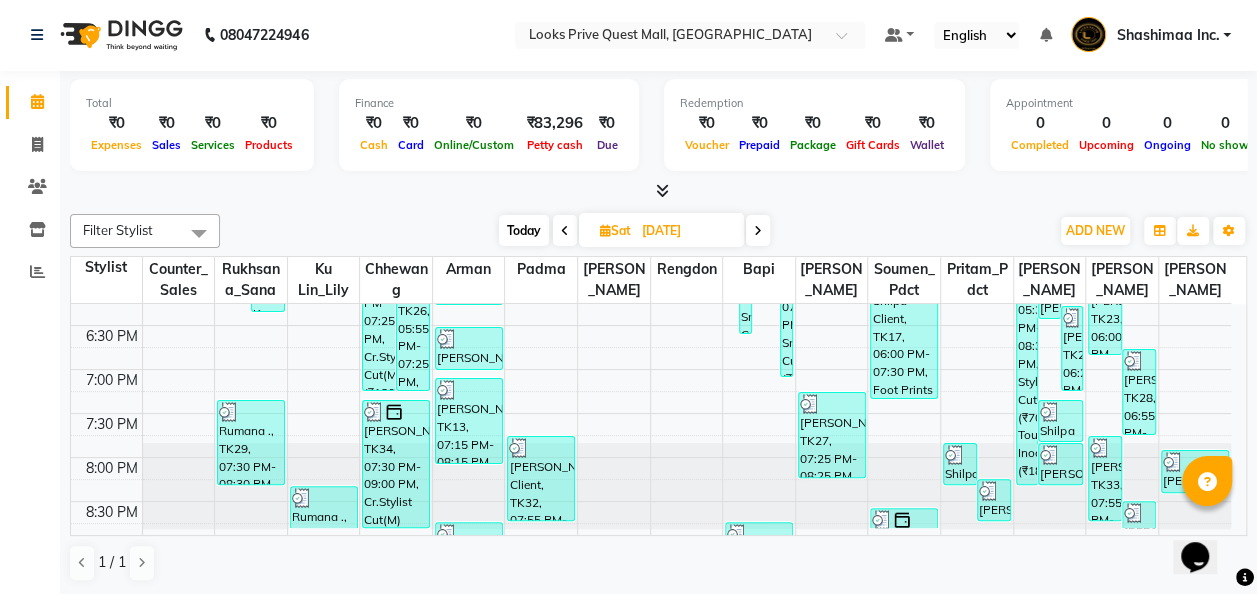 click at bounding box center [565, 231] 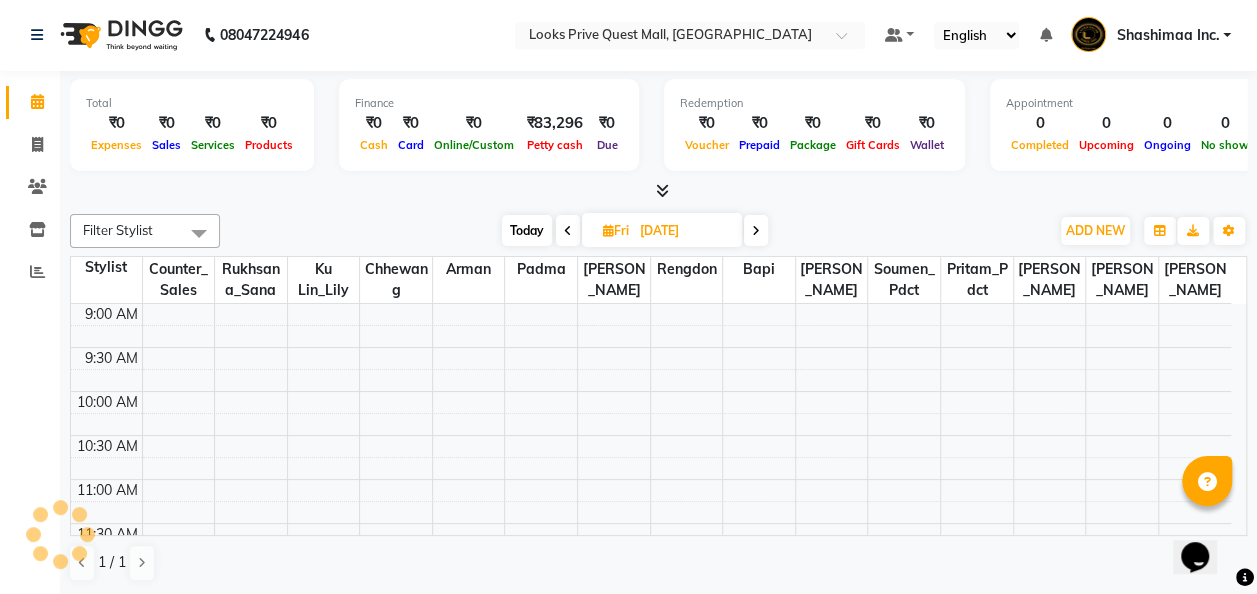 scroll, scrollTop: 348, scrollLeft: 0, axis: vertical 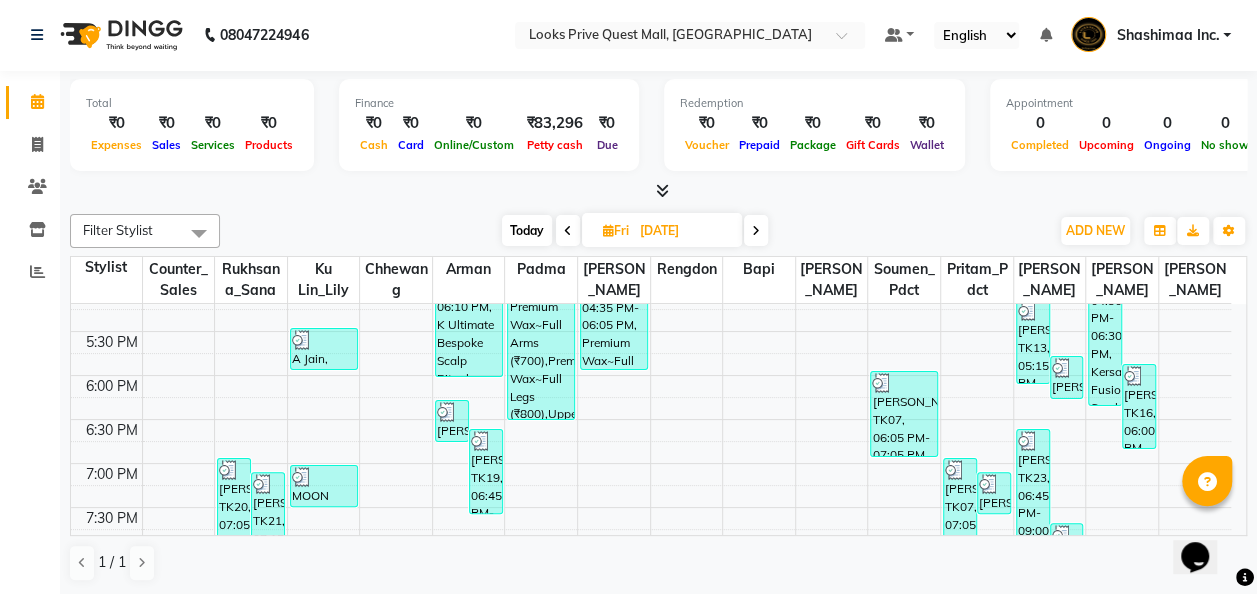 click at bounding box center [568, 231] 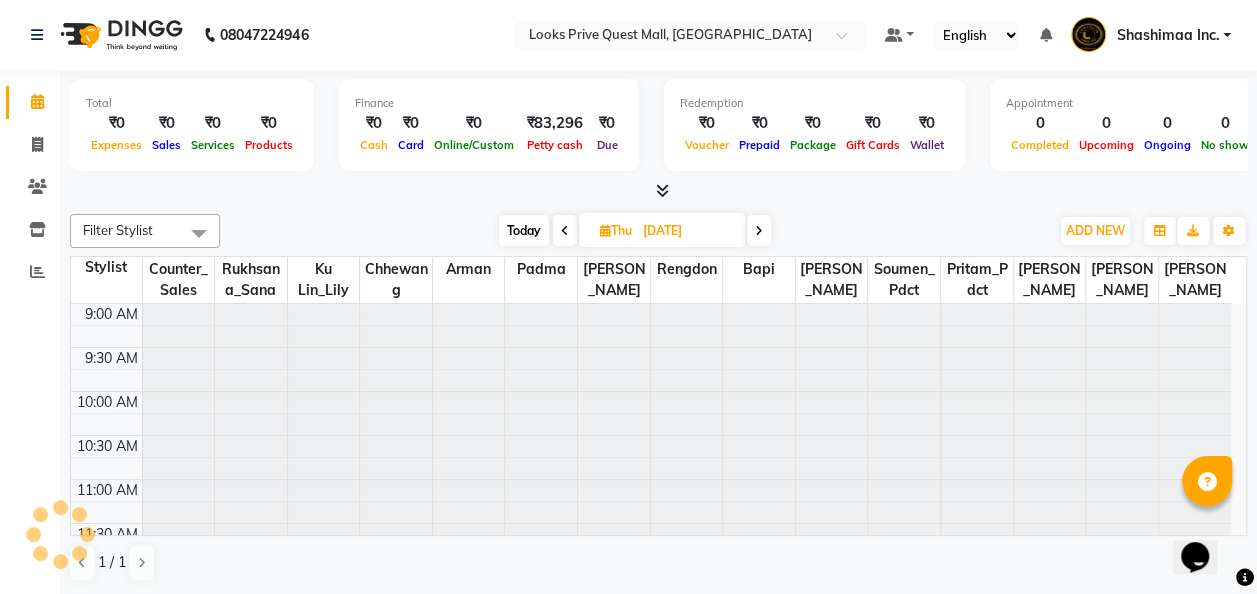 scroll, scrollTop: 348, scrollLeft: 0, axis: vertical 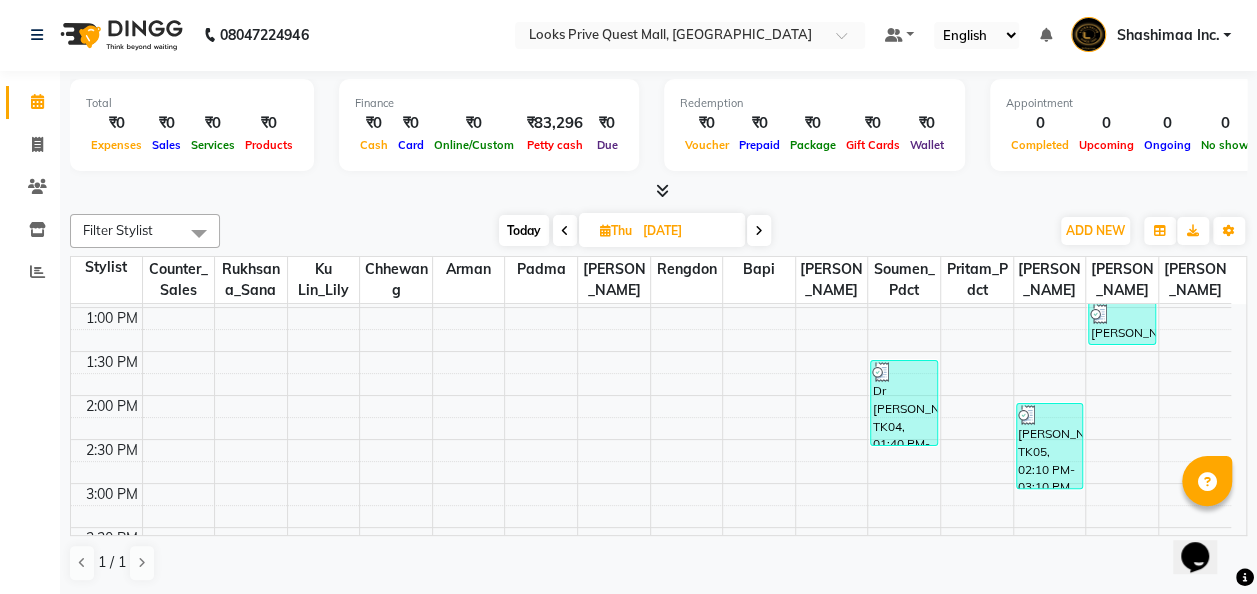 click at bounding box center [565, 231] 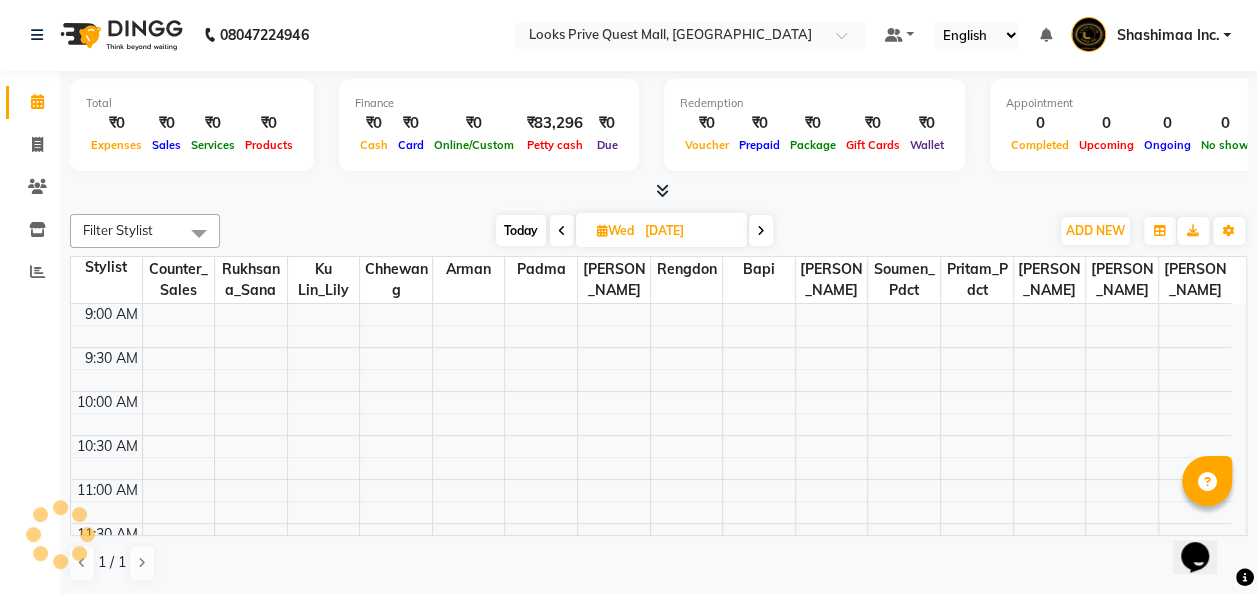 scroll, scrollTop: 348, scrollLeft: 0, axis: vertical 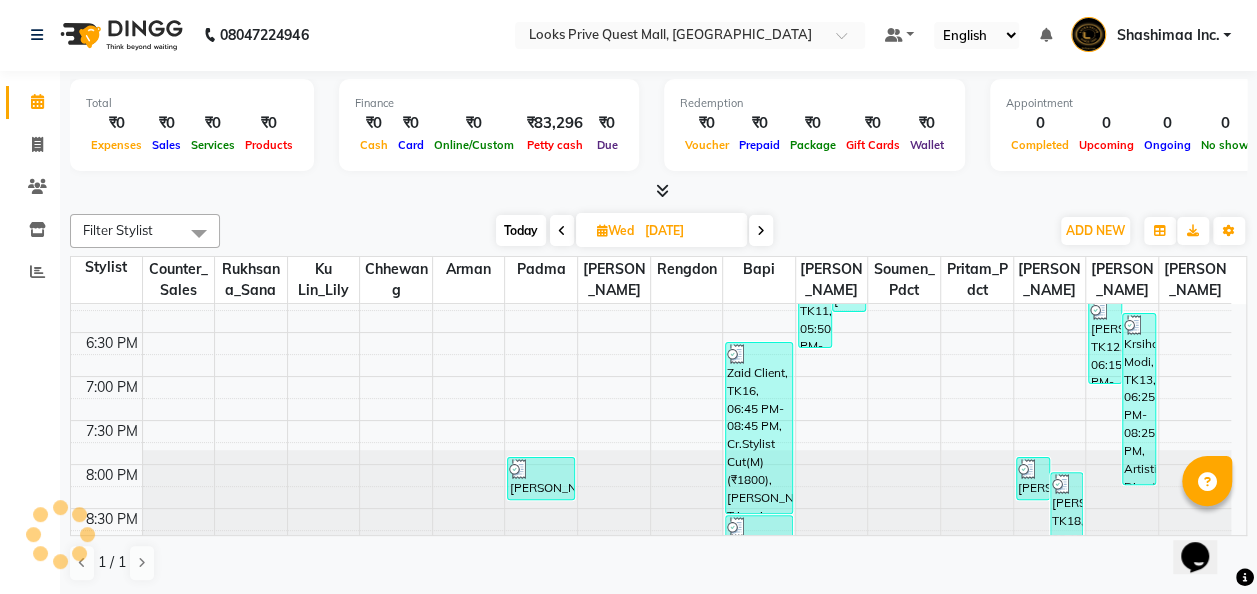 click at bounding box center (562, 230) 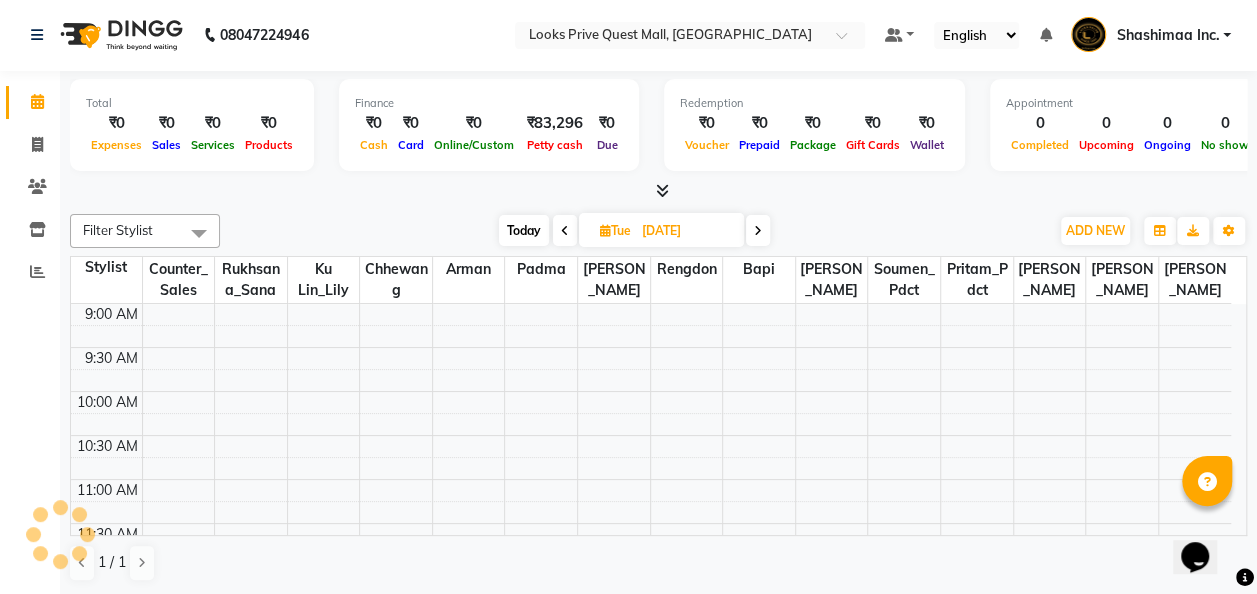 scroll, scrollTop: 348, scrollLeft: 0, axis: vertical 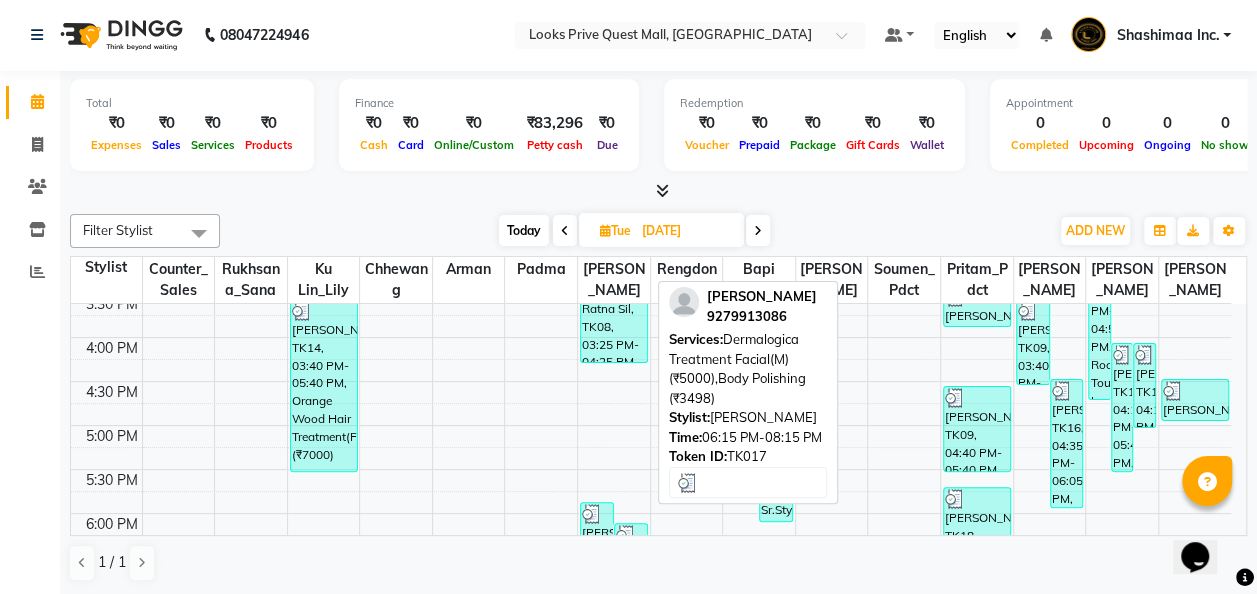 click at bounding box center [626, 535] 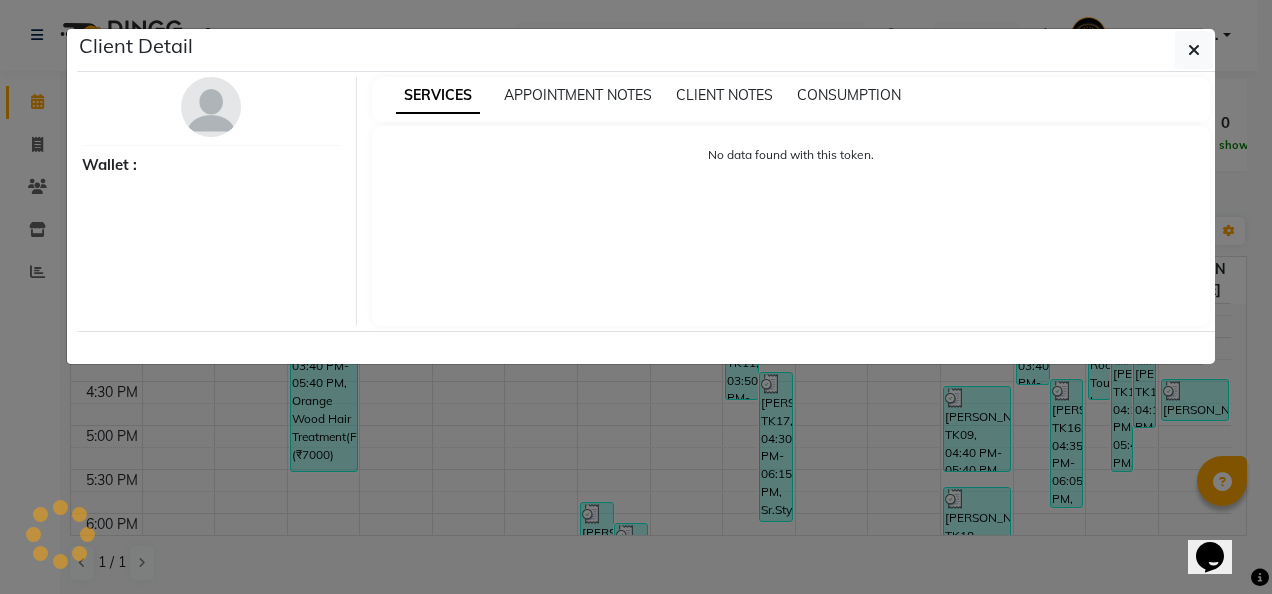 select on "3" 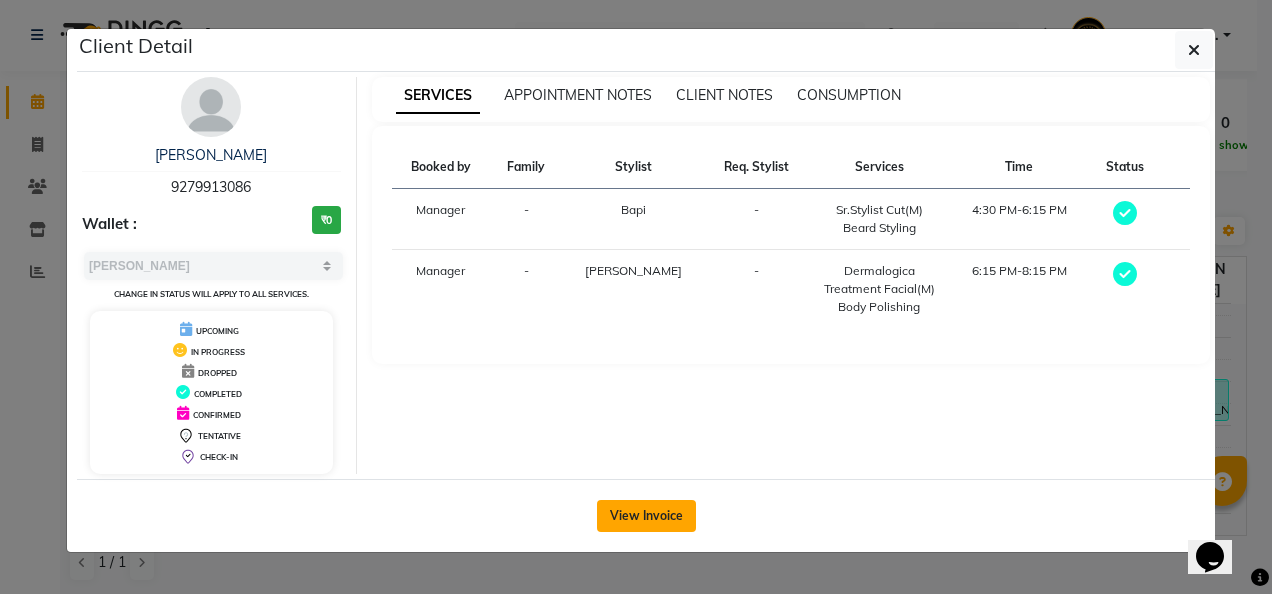 click on "View Invoice" 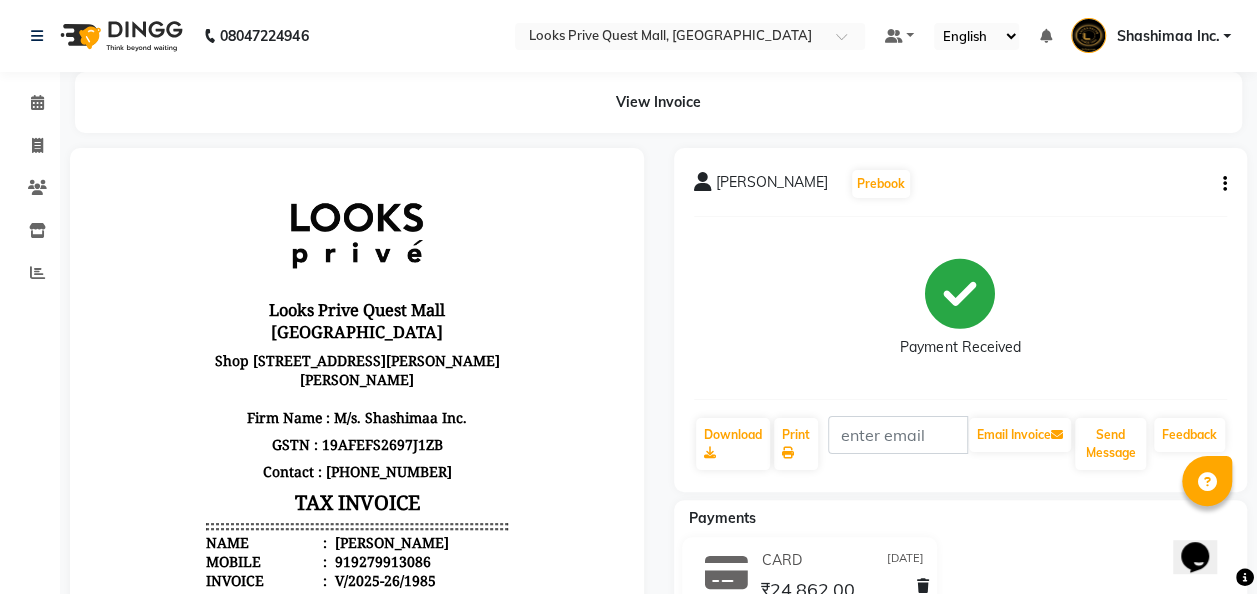 scroll, scrollTop: 0, scrollLeft: 0, axis: both 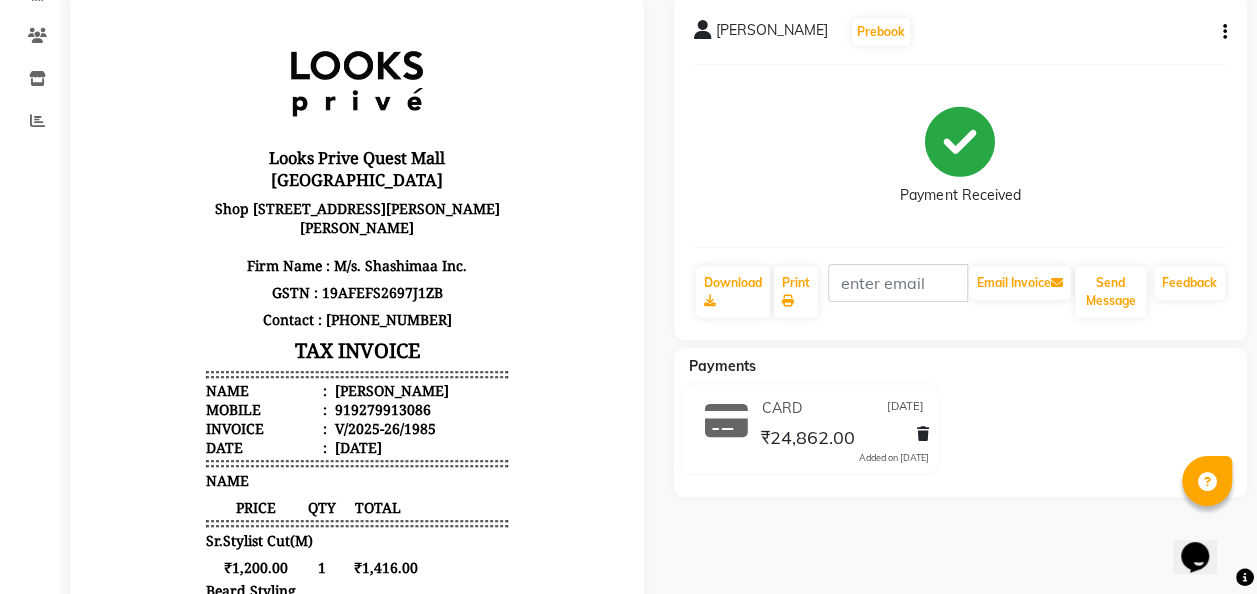 click 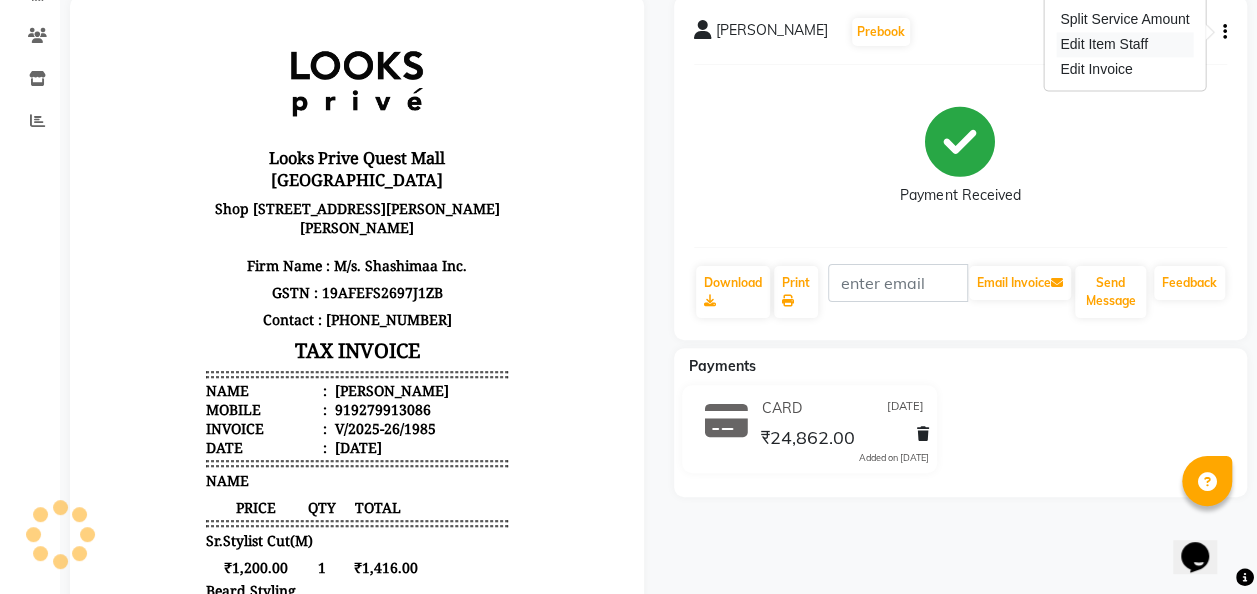 click on "Edit Item Staff" at bounding box center [1124, 44] 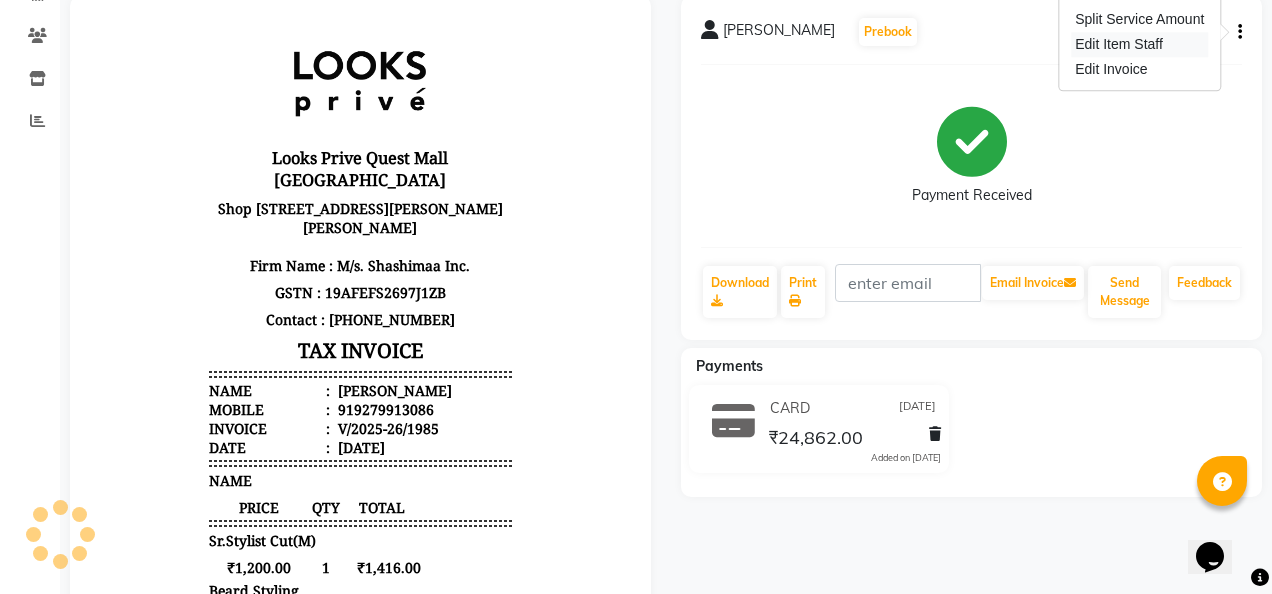 select 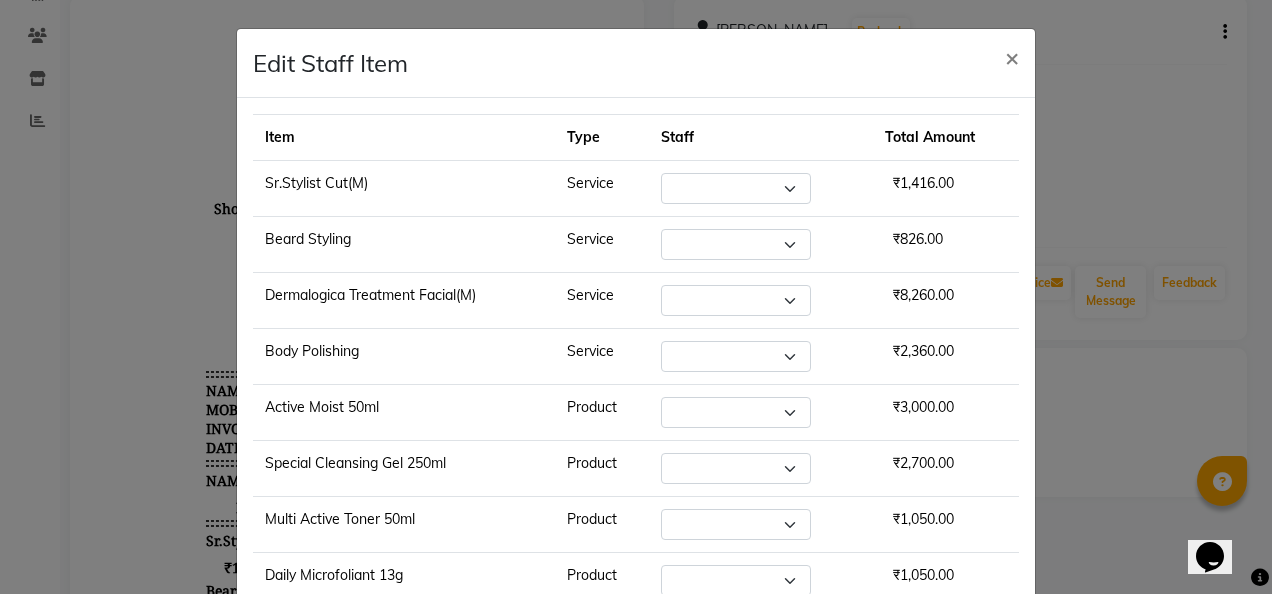 select on "46697" 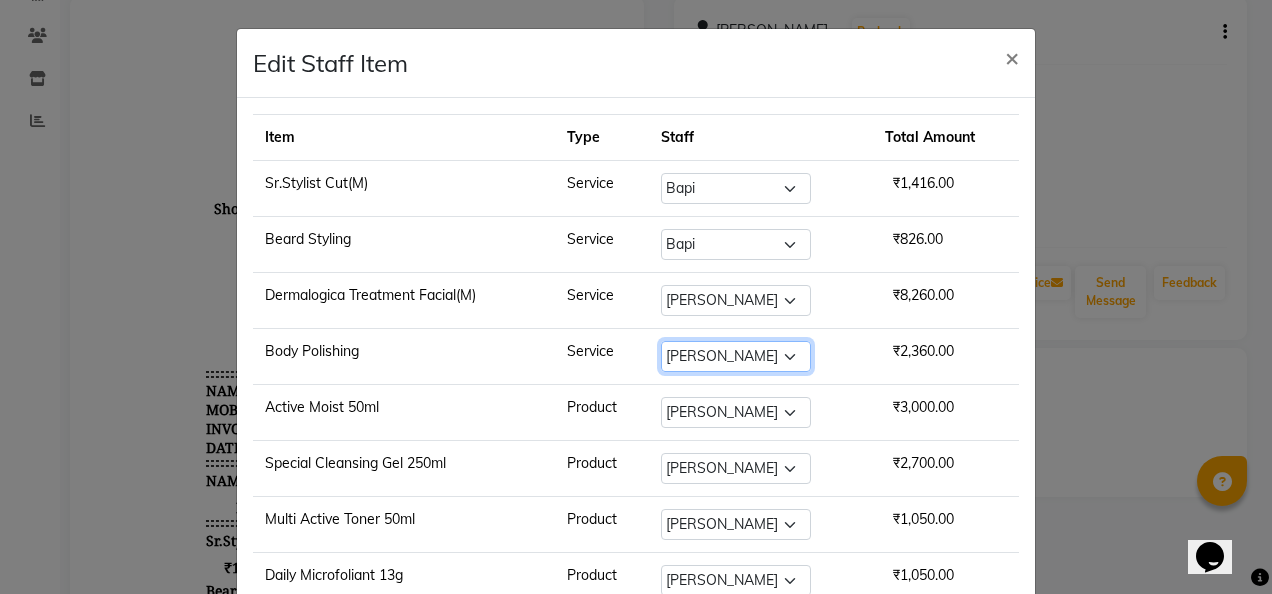 click on "Select  Arman   Bapi   Chhewang   Counter_Sales   [PERSON_NAME]   [PERSON_NAME]   [PERSON_NAME]   Manager   [PERSON_NAME]   Prateek_Mgr   Pritam_Pdct   Rengdon   Rimi   [PERSON_NAME]   [PERSON_NAME] Inc.   Soumen_Pdct" 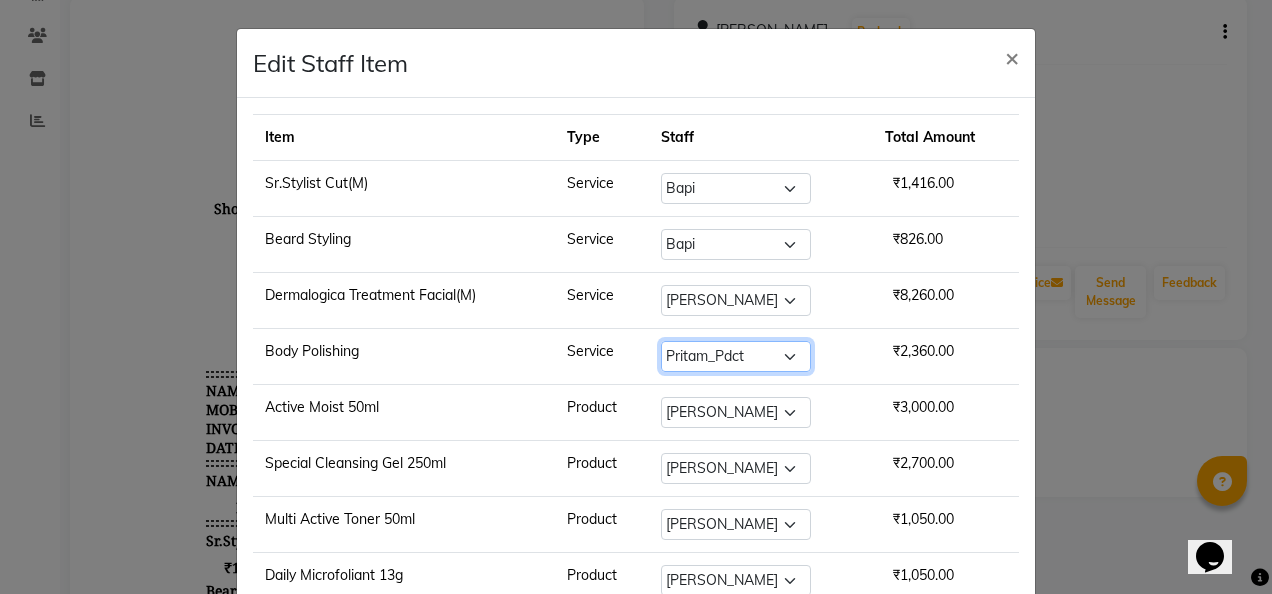 click on "Select  Arman   Bapi   Chhewang   Counter_Sales   [PERSON_NAME]   [PERSON_NAME]   [PERSON_NAME]   Manager   [PERSON_NAME]   Prateek_Mgr   Pritam_Pdct   Rengdon   Rimi   [PERSON_NAME]   [PERSON_NAME] Inc.   Soumen_Pdct" 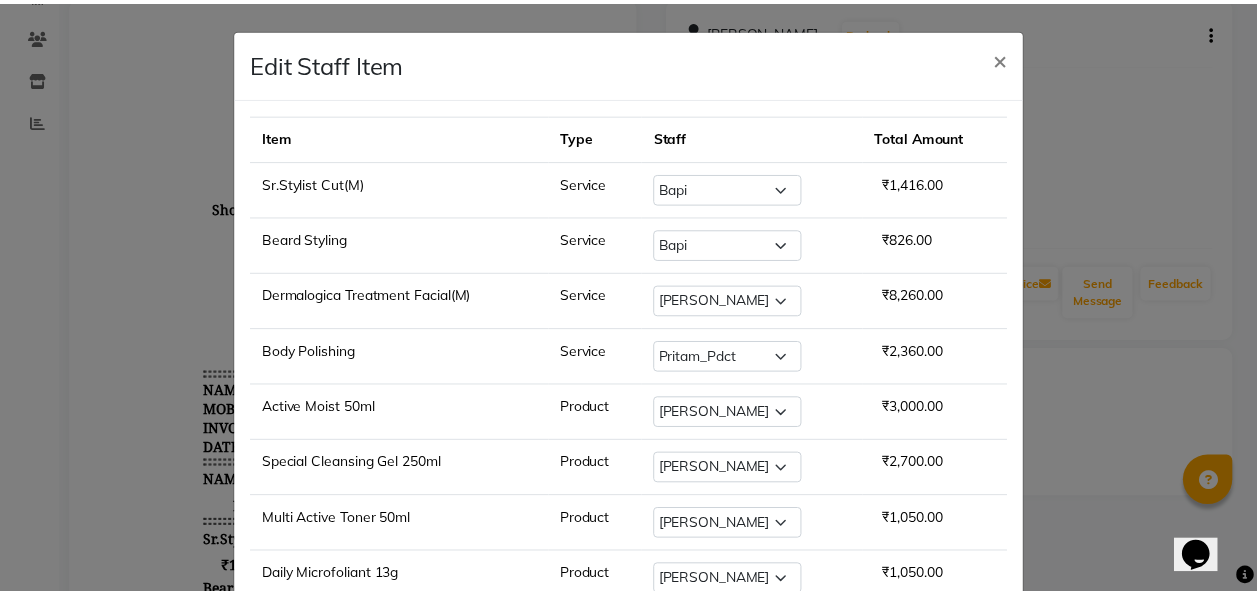 scroll, scrollTop: 198, scrollLeft: 0, axis: vertical 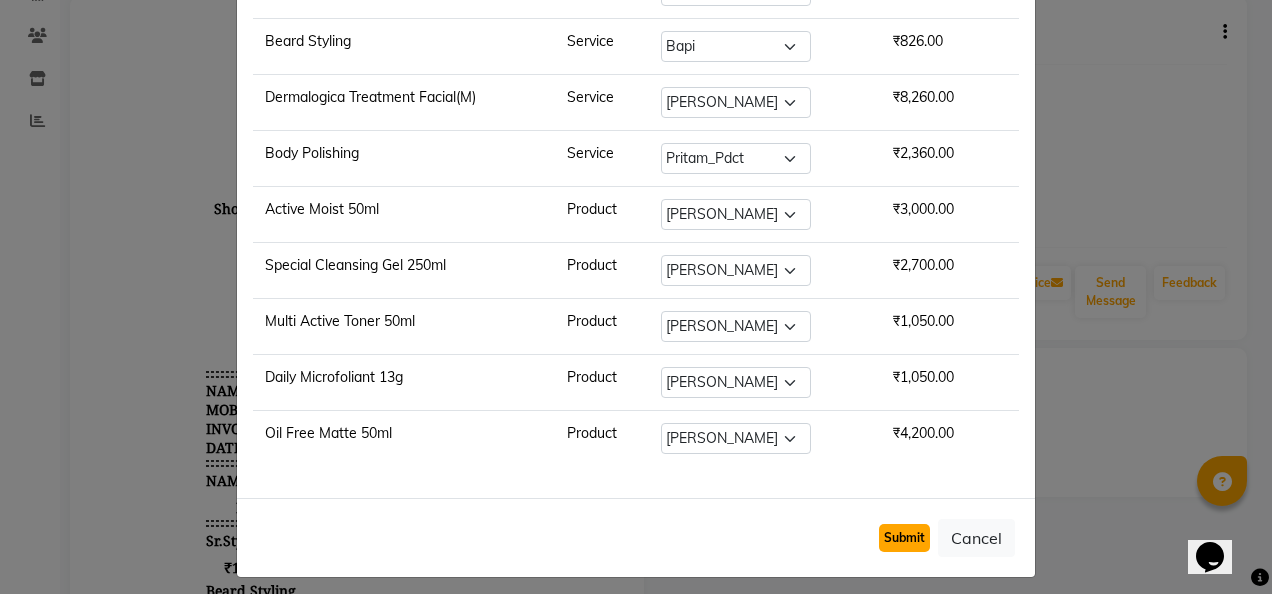 click on "Submit" 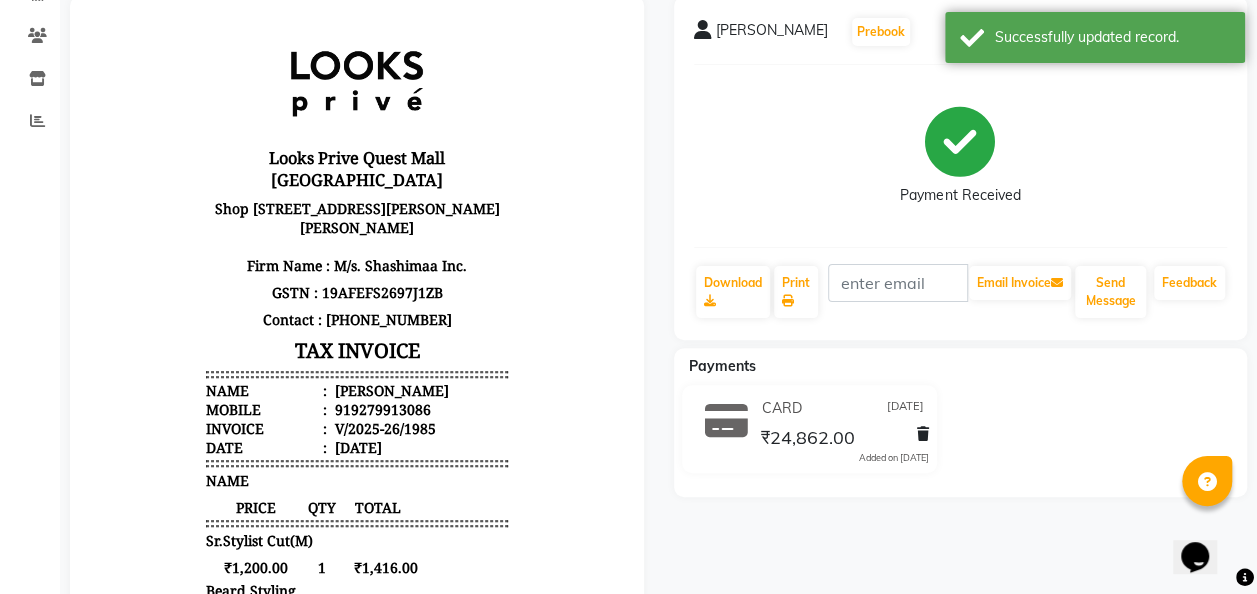 scroll, scrollTop: 137, scrollLeft: 0, axis: vertical 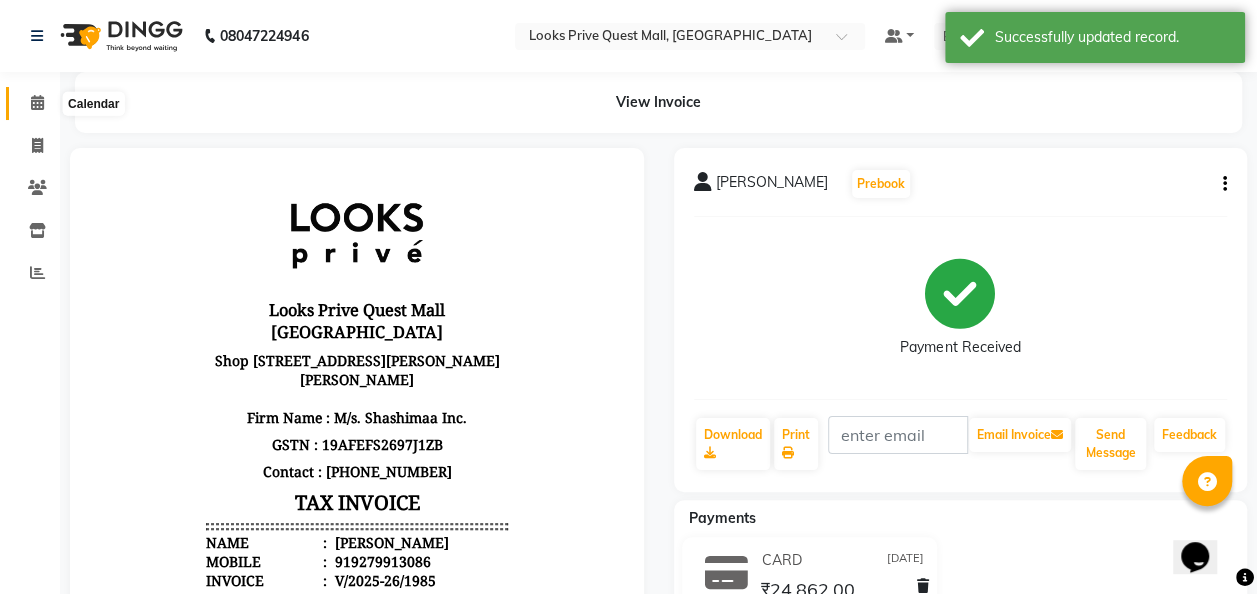 click 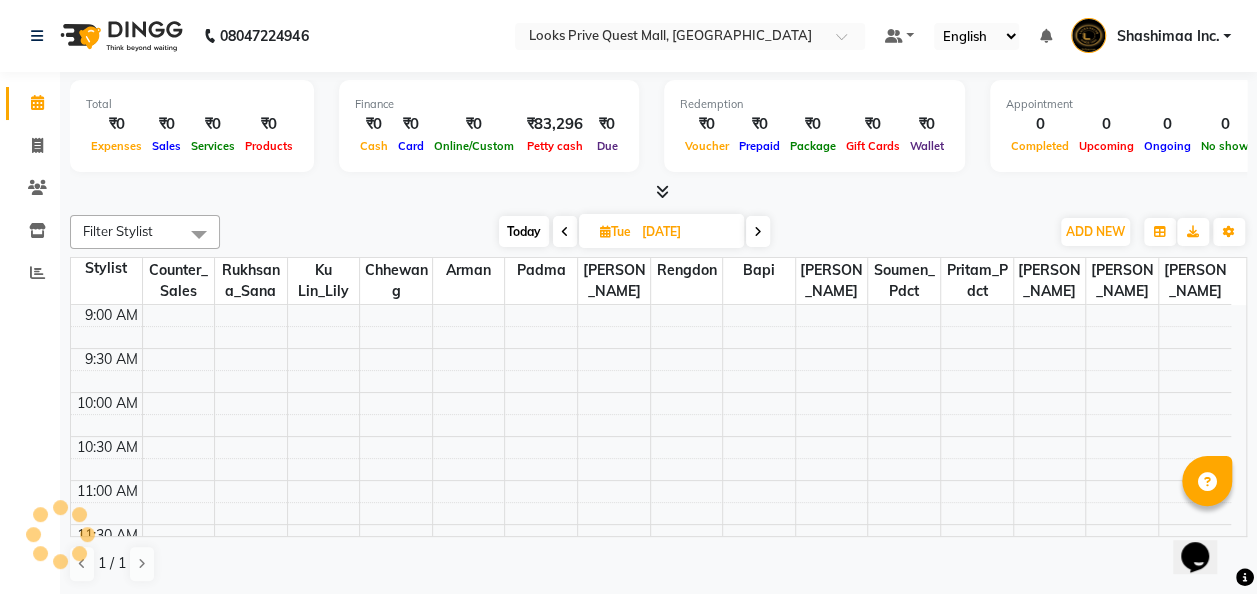 scroll, scrollTop: 348, scrollLeft: 0, axis: vertical 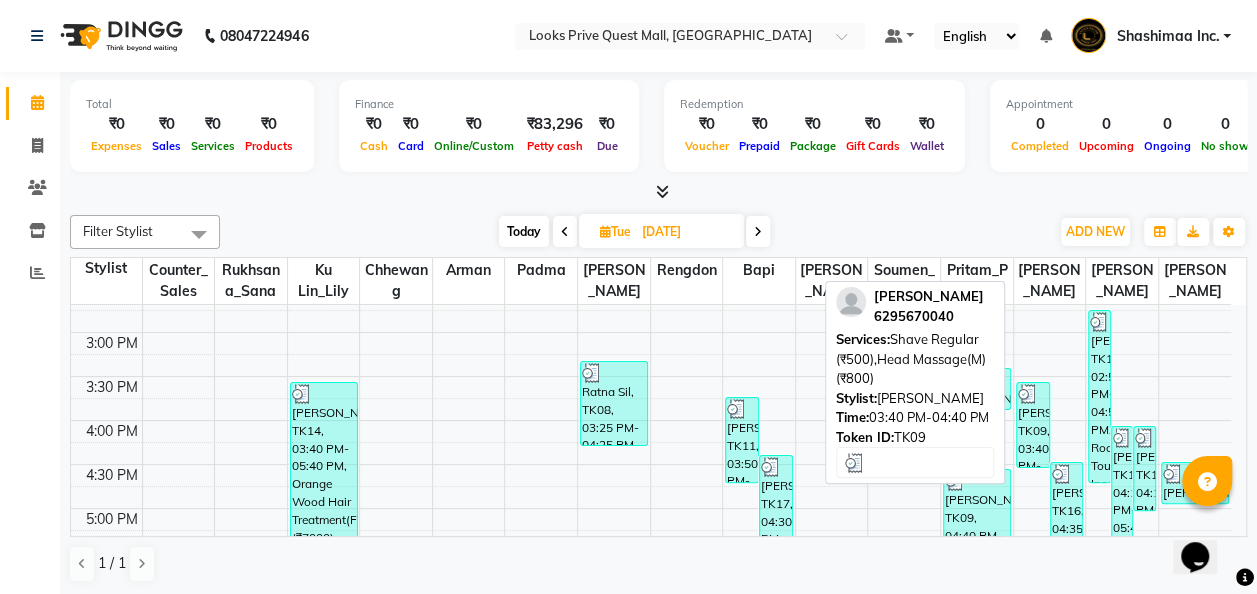 click on "[PERSON_NAME], TK09, 03:40 PM-04:40 PM, Shave Regular (₹500),Head Massage(M) (₹800)" at bounding box center (1033, 425) 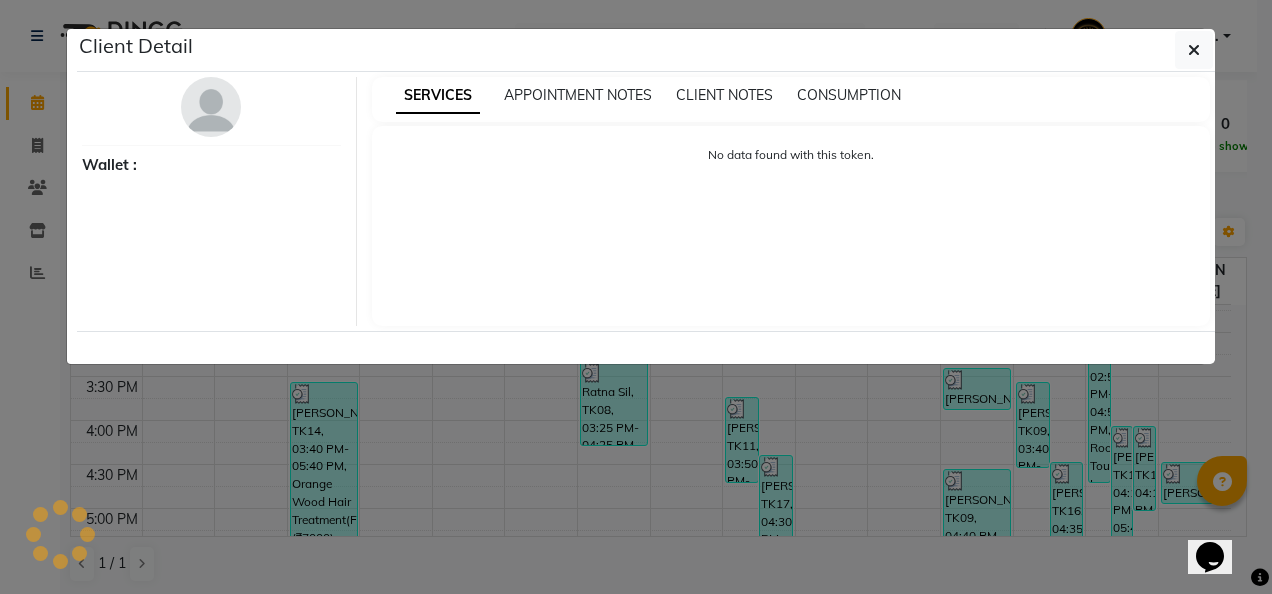 select on "3" 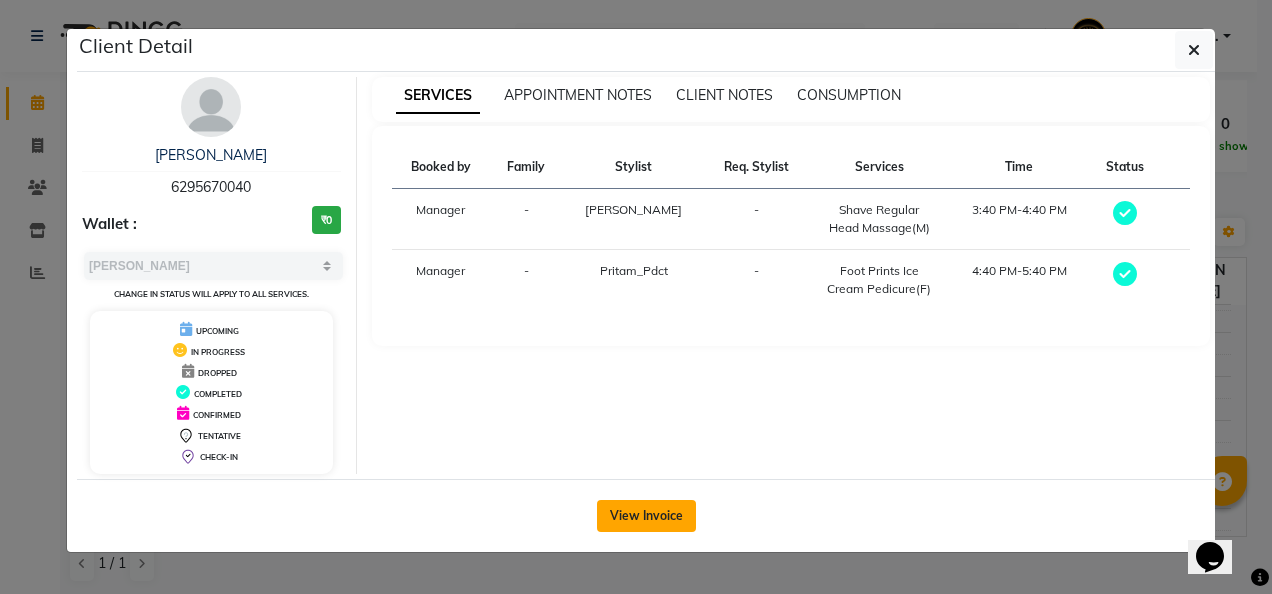 click on "View Invoice" 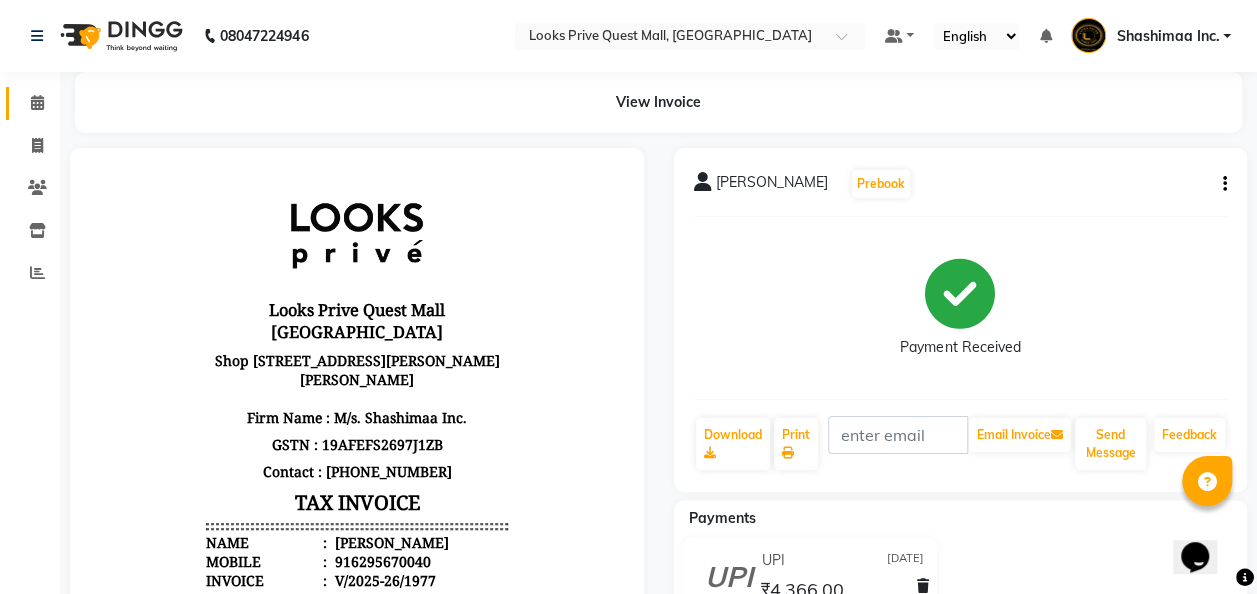 scroll, scrollTop: 0, scrollLeft: 0, axis: both 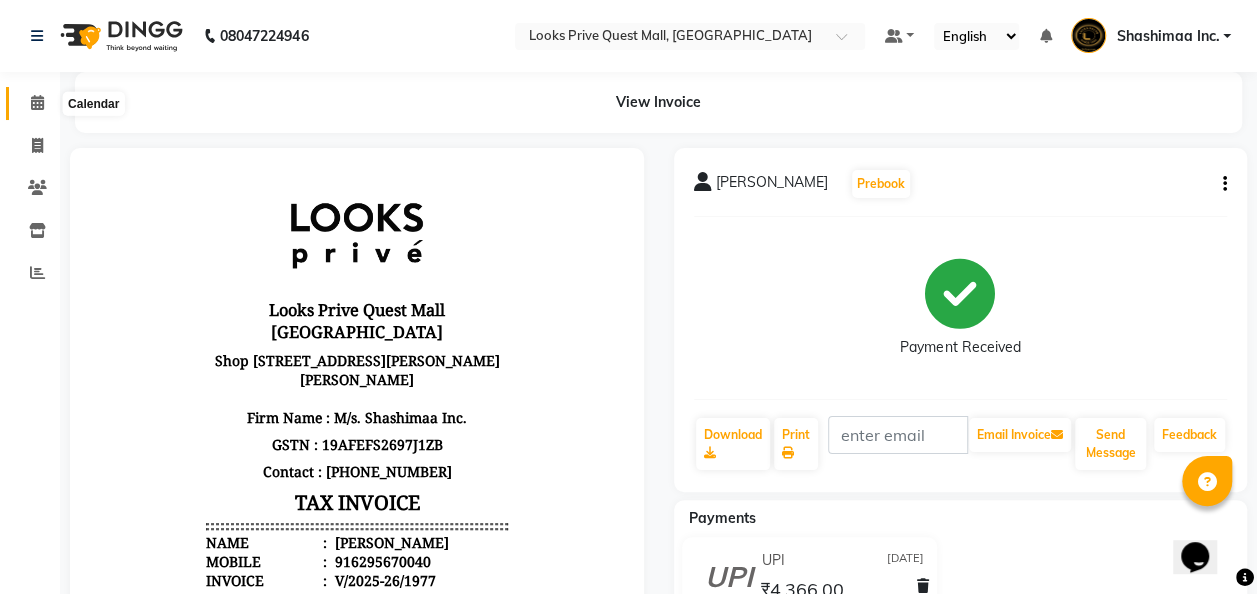 click 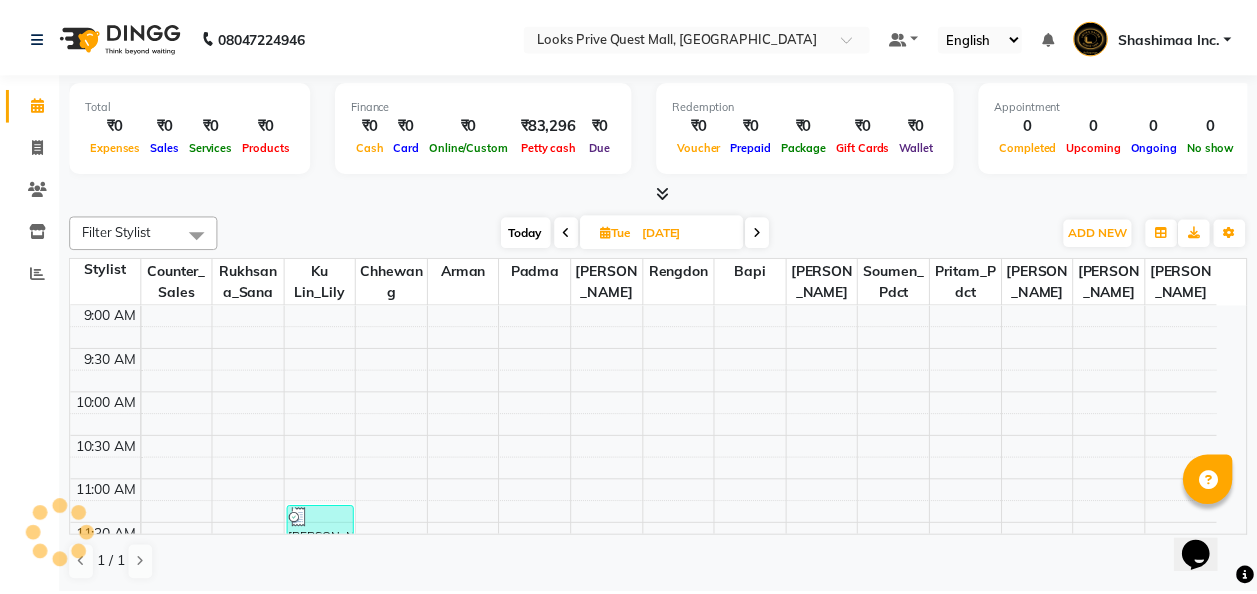 scroll, scrollTop: 0, scrollLeft: 0, axis: both 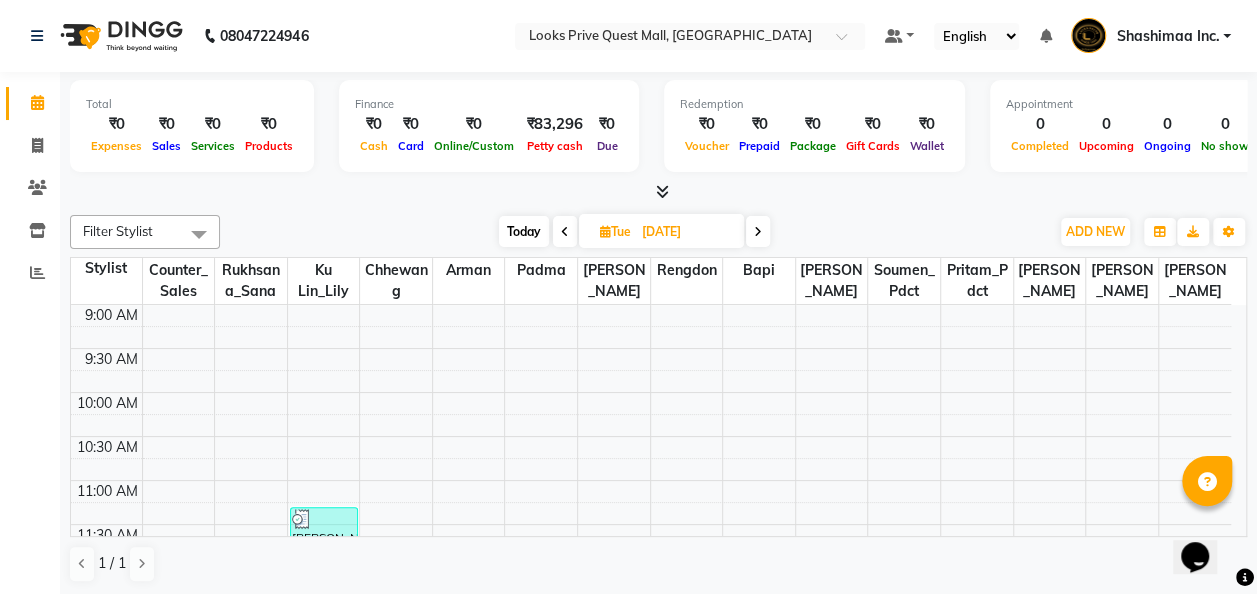 click at bounding box center (565, 231) 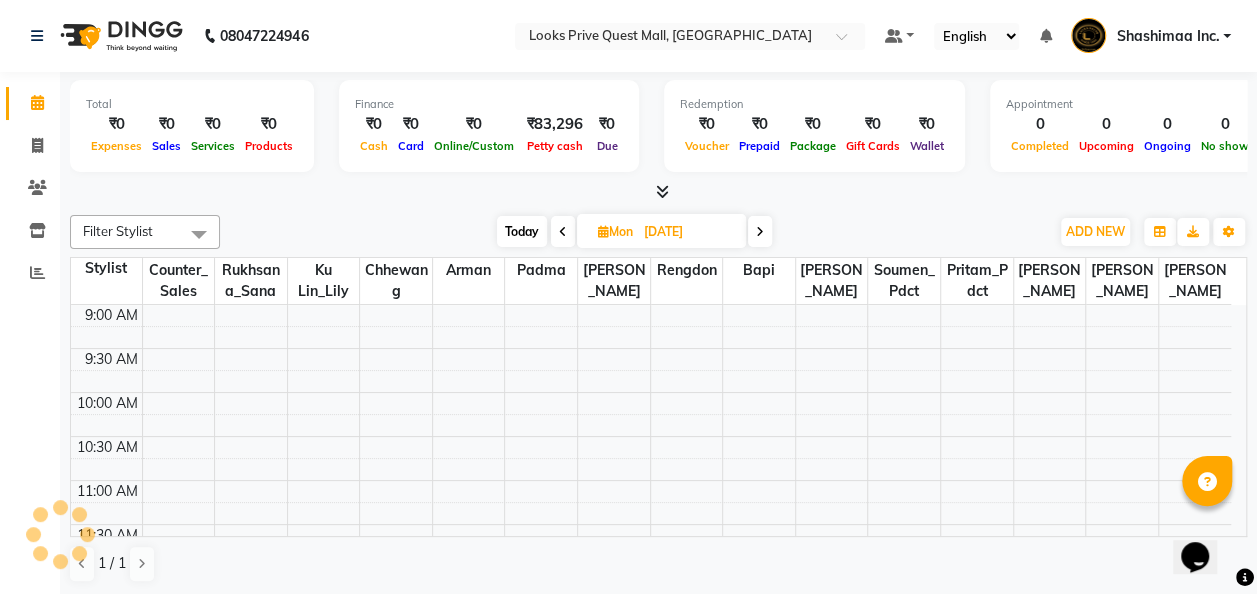 scroll, scrollTop: 348, scrollLeft: 0, axis: vertical 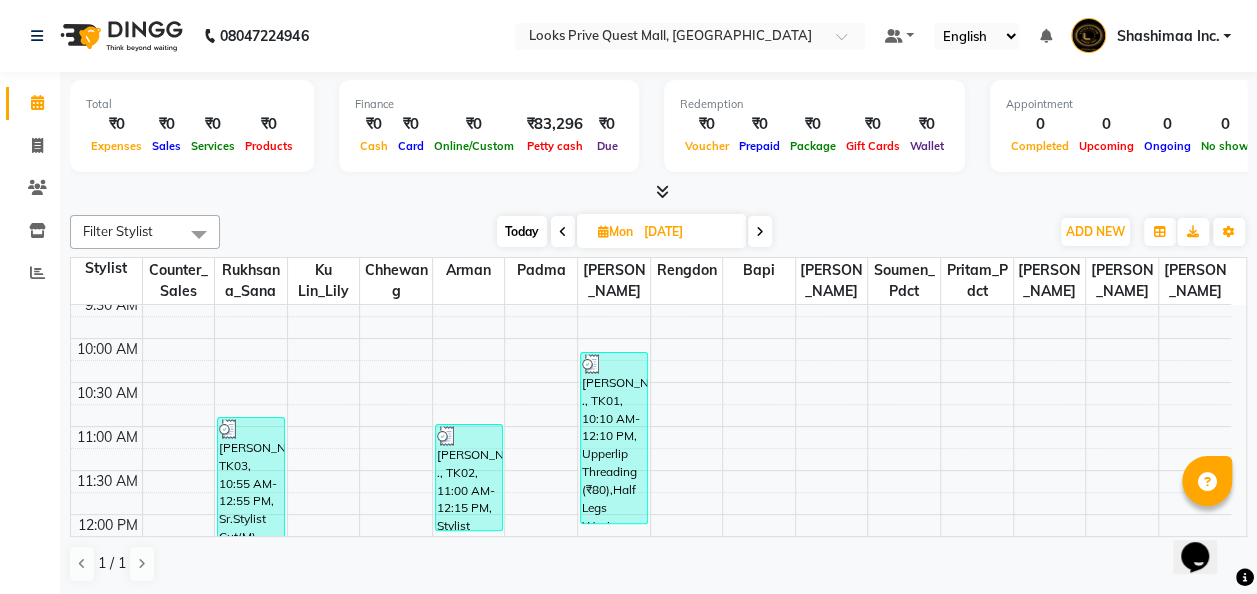 click at bounding box center [563, 232] 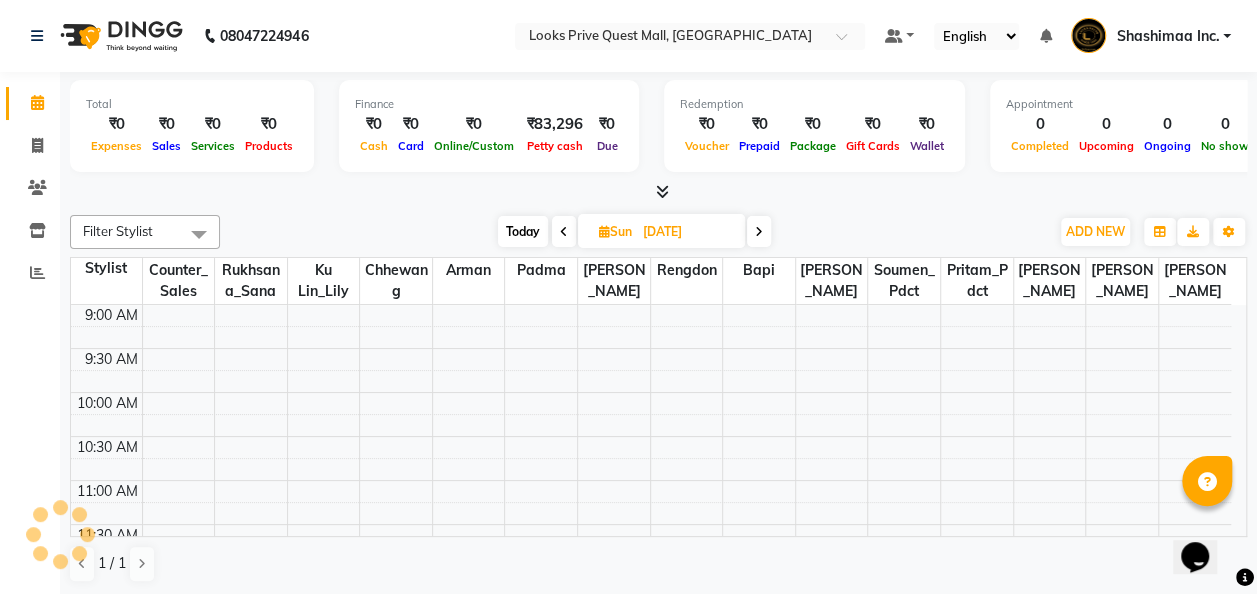 scroll, scrollTop: 348, scrollLeft: 0, axis: vertical 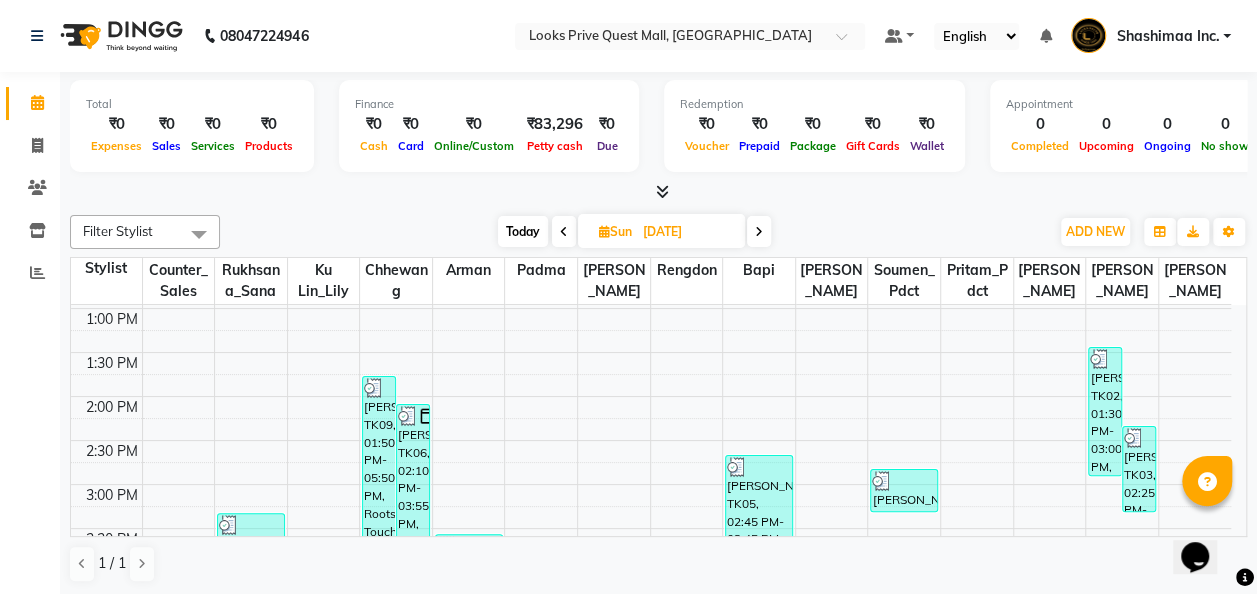 click at bounding box center (564, 232) 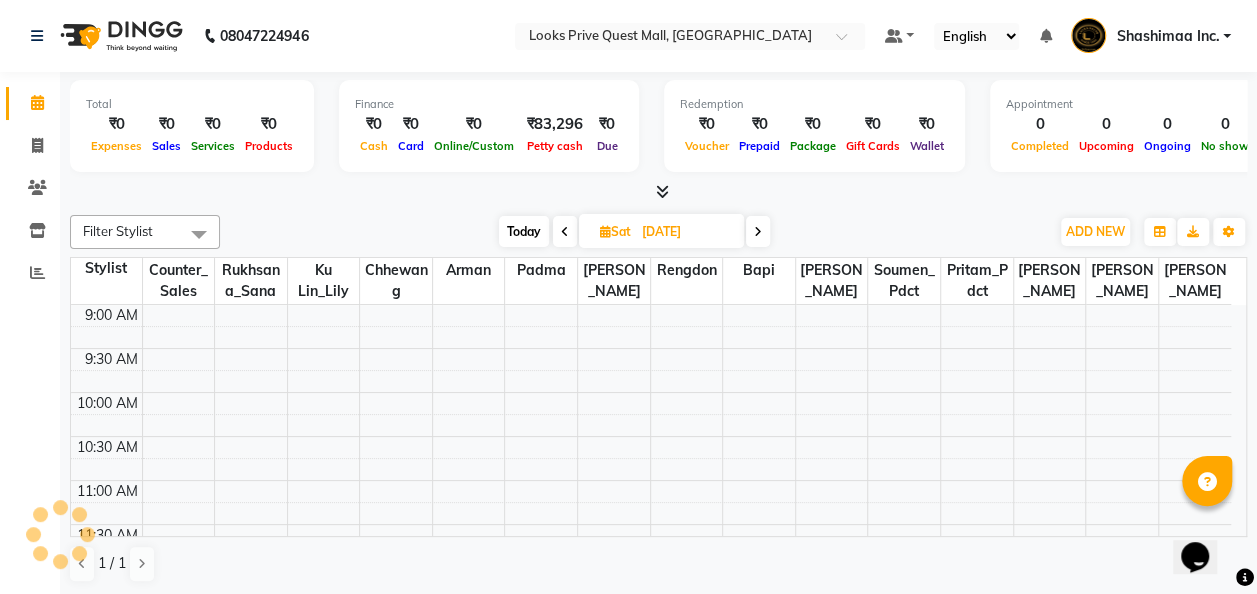 scroll, scrollTop: 348, scrollLeft: 0, axis: vertical 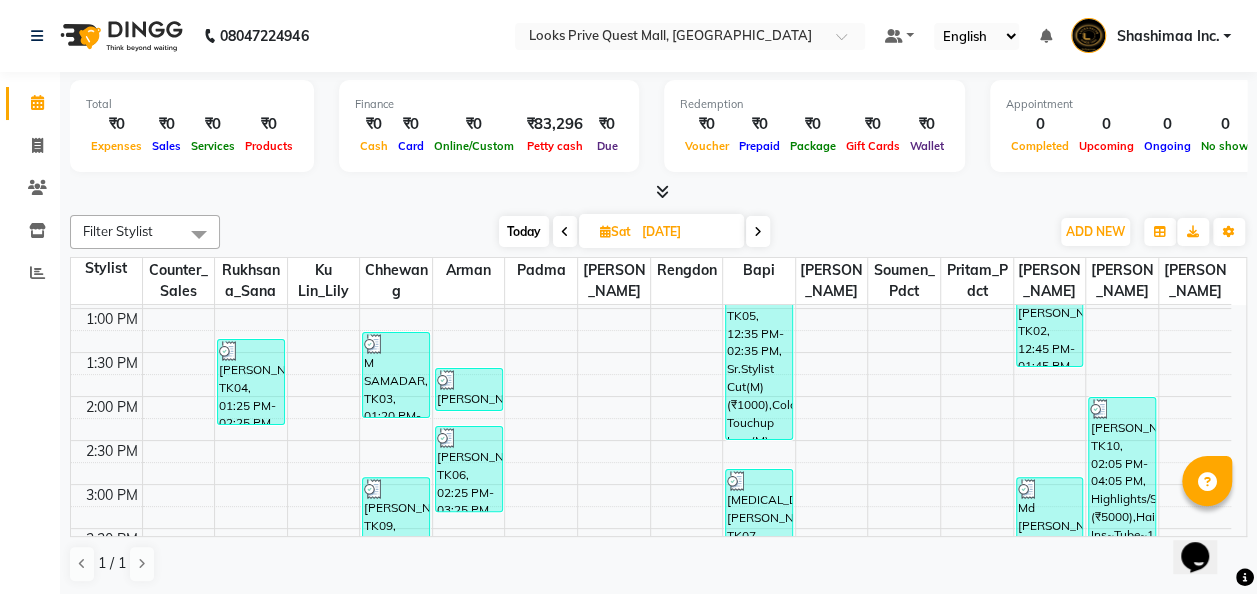 click at bounding box center [565, 232] 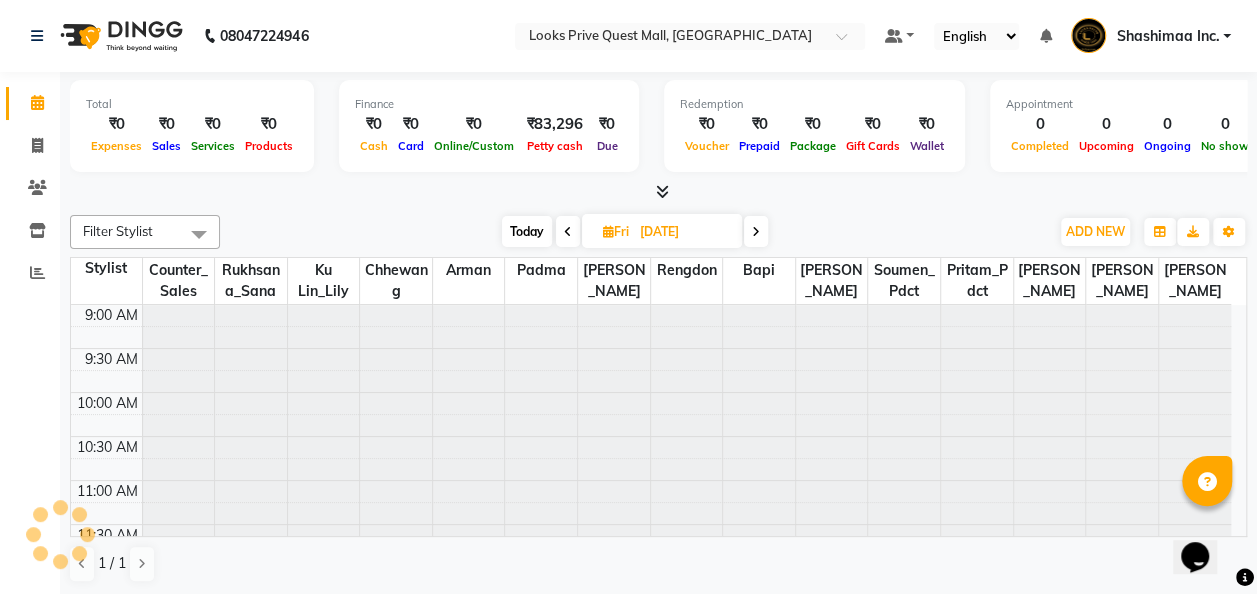 scroll, scrollTop: 348, scrollLeft: 0, axis: vertical 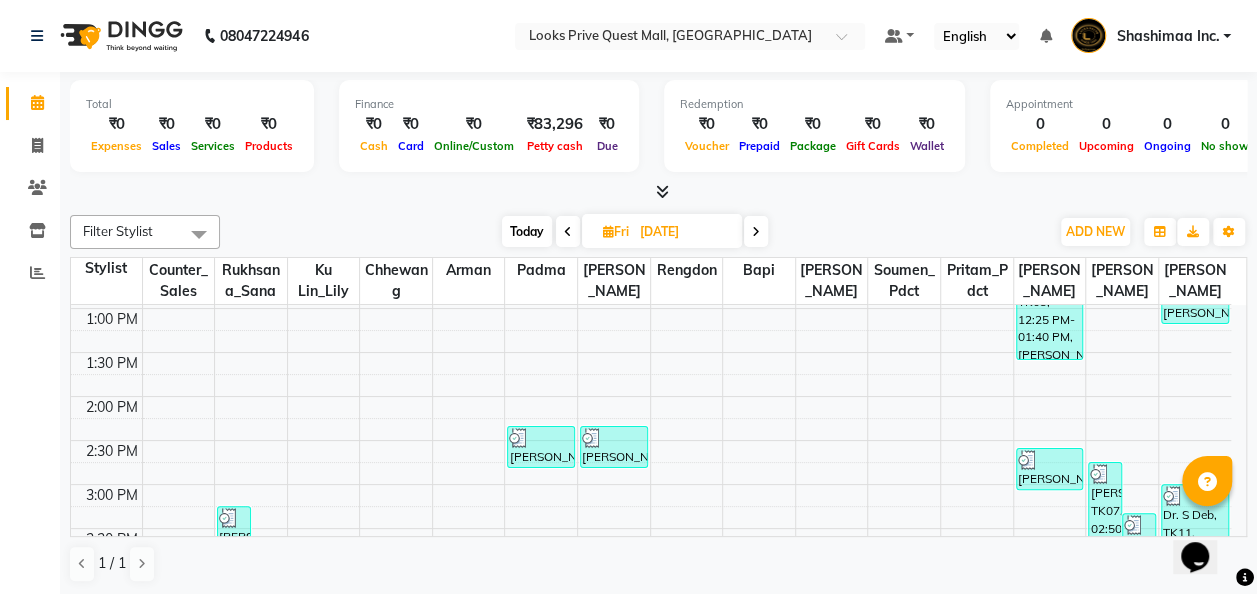 click at bounding box center (568, 232) 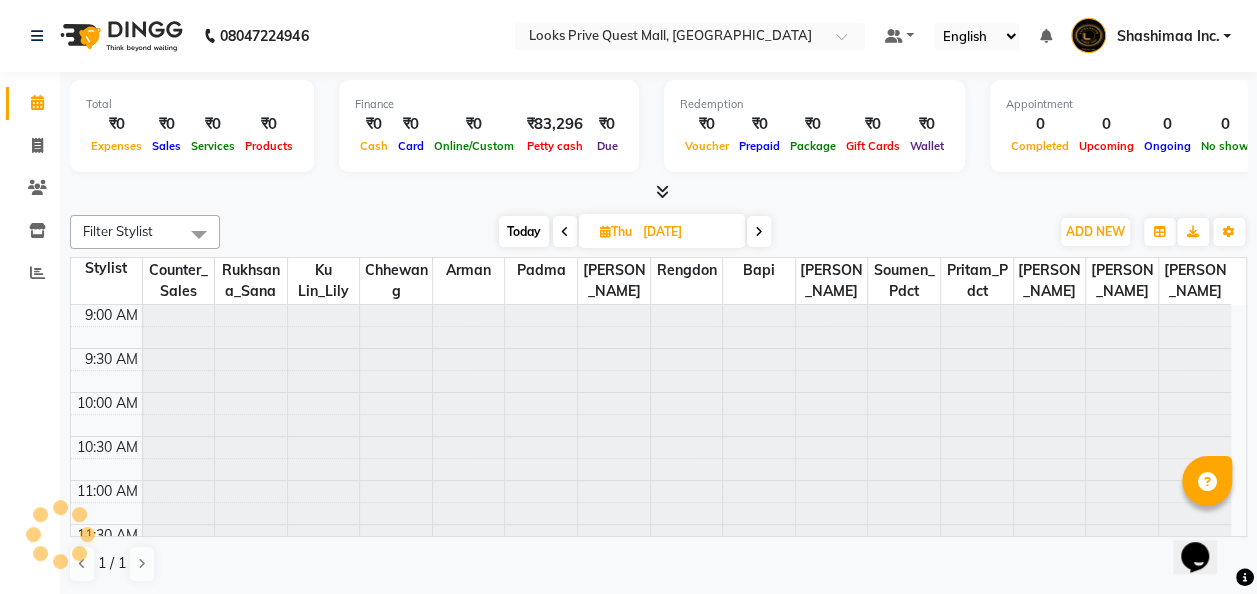 scroll, scrollTop: 348, scrollLeft: 0, axis: vertical 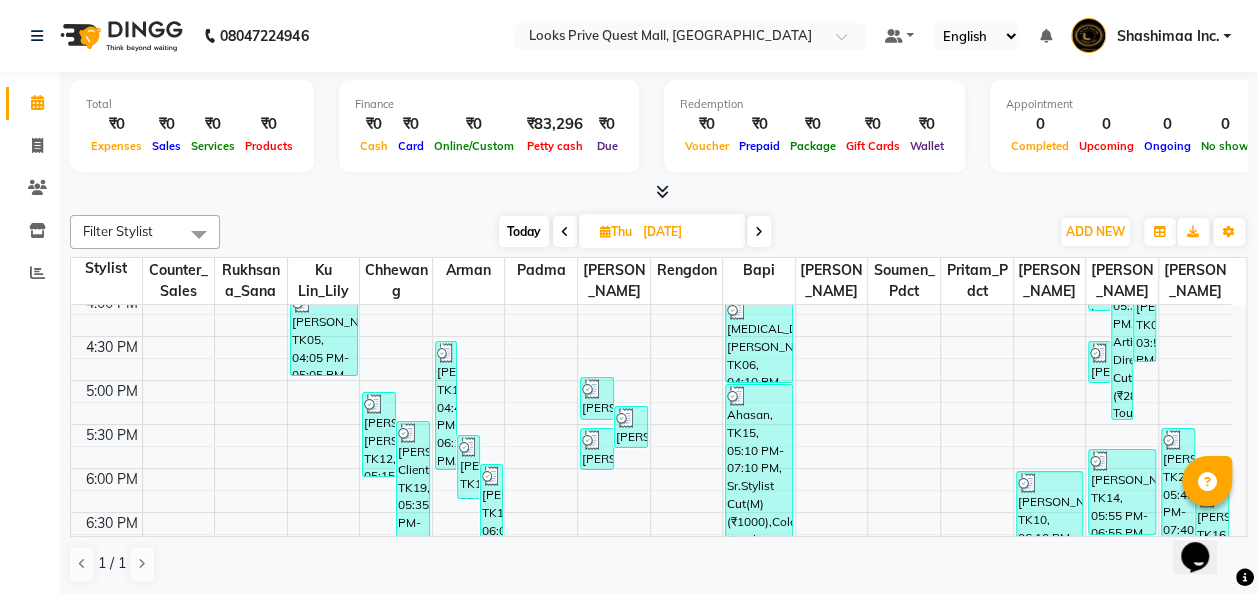 click at bounding box center (565, 231) 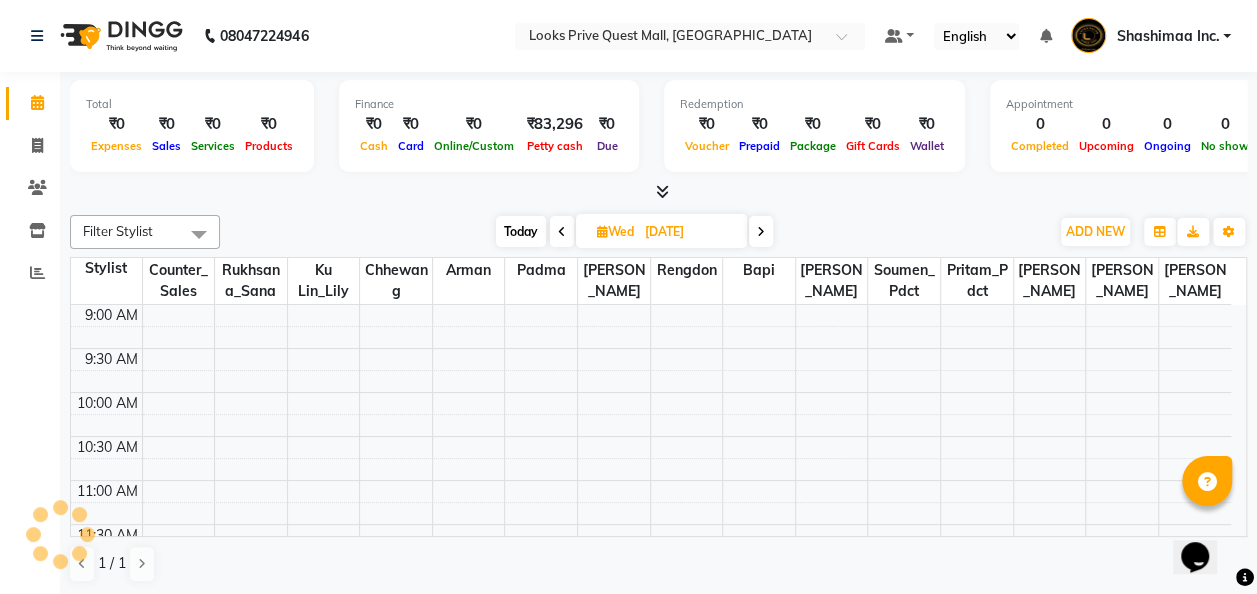 scroll, scrollTop: 348, scrollLeft: 0, axis: vertical 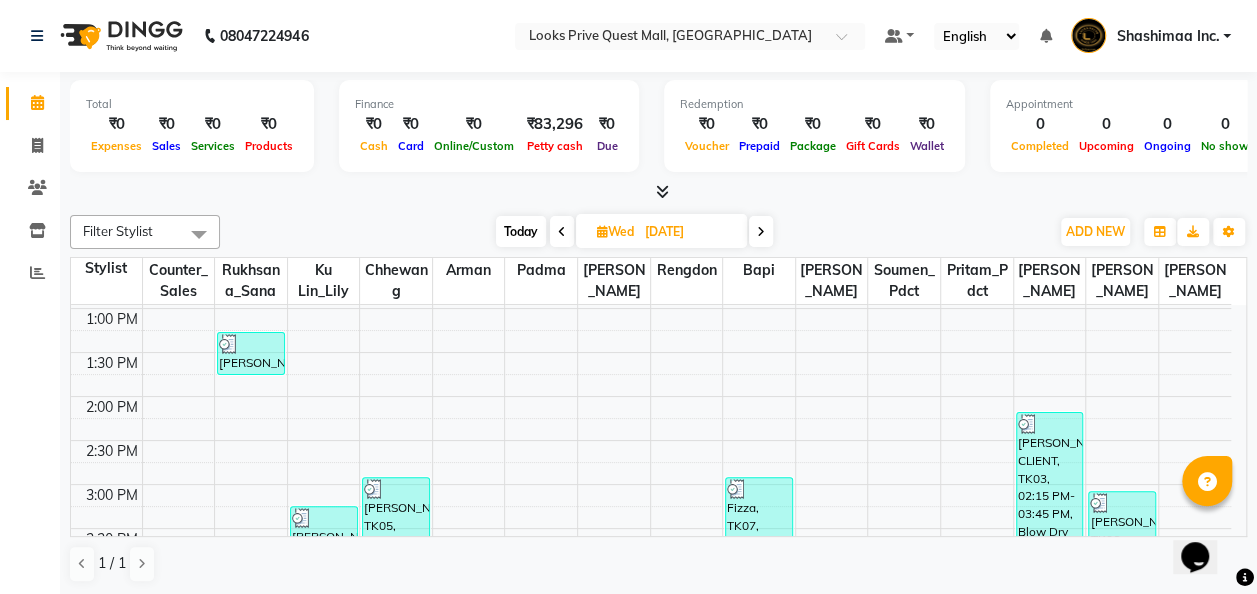 click at bounding box center [562, 231] 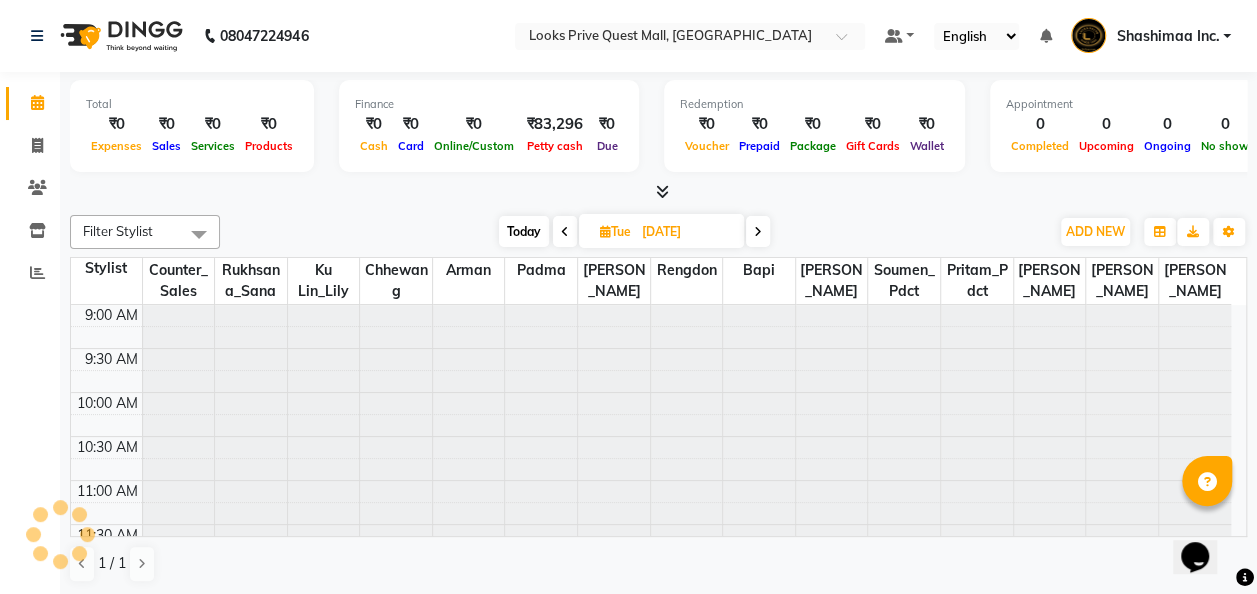 scroll, scrollTop: 348, scrollLeft: 0, axis: vertical 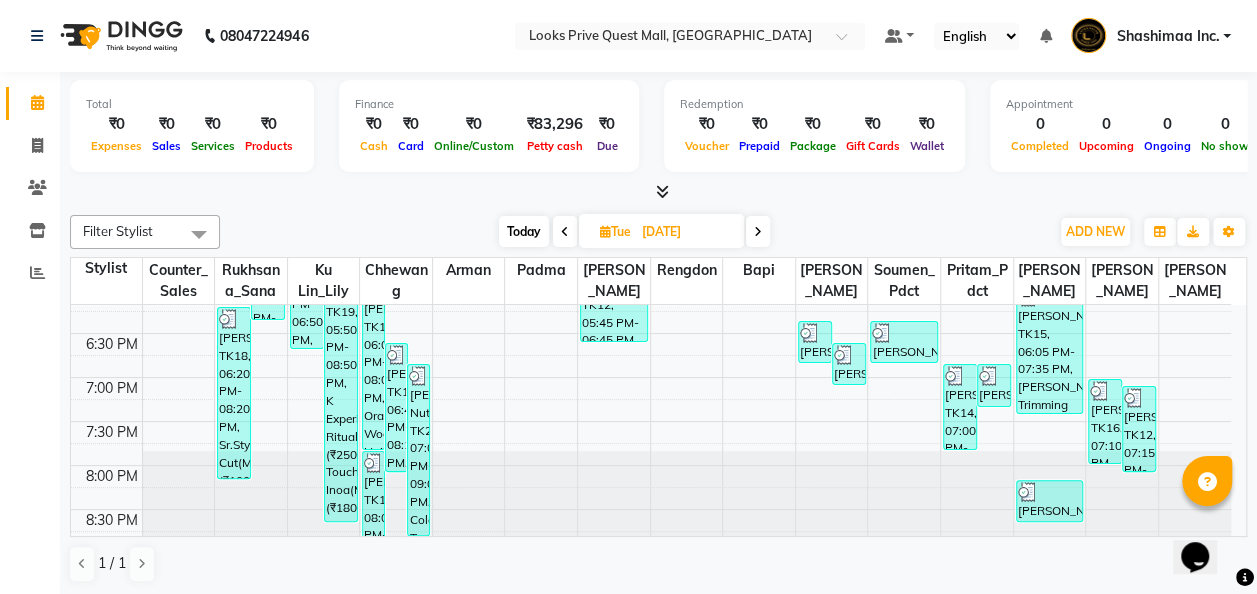 click at bounding box center (565, 231) 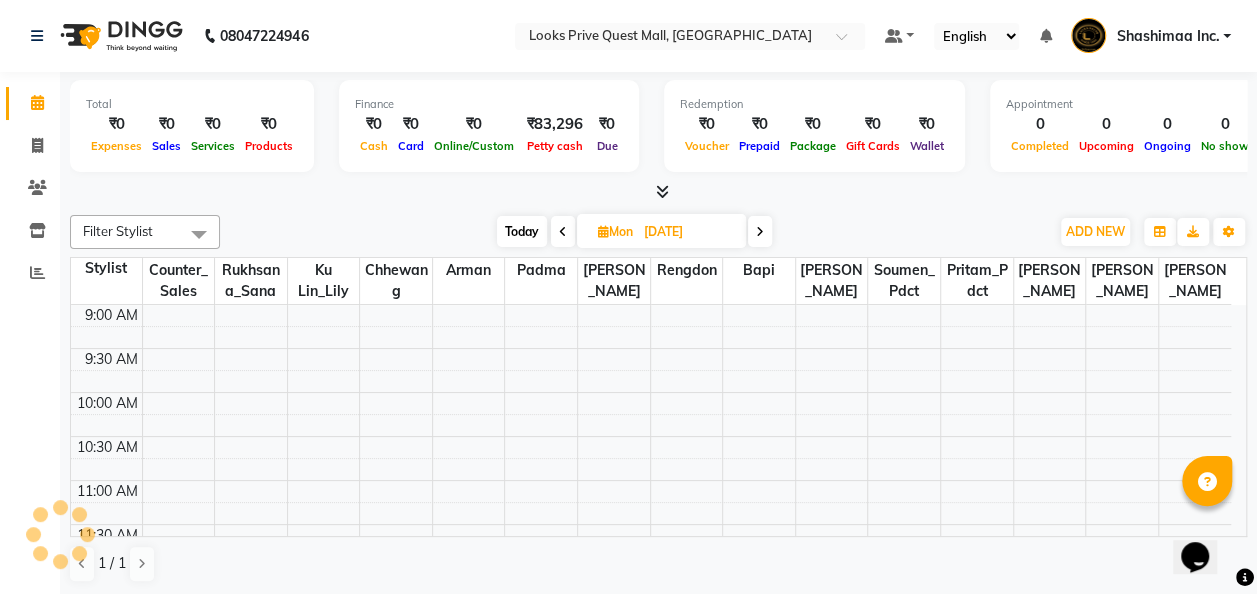 scroll, scrollTop: 348, scrollLeft: 0, axis: vertical 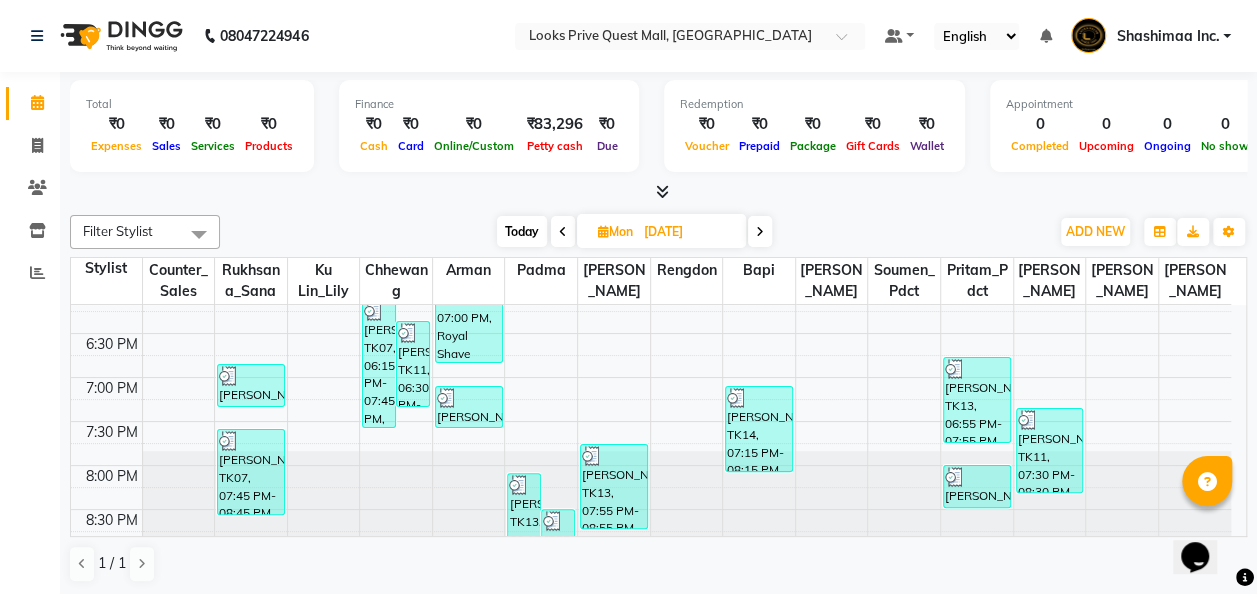 click at bounding box center [563, 232] 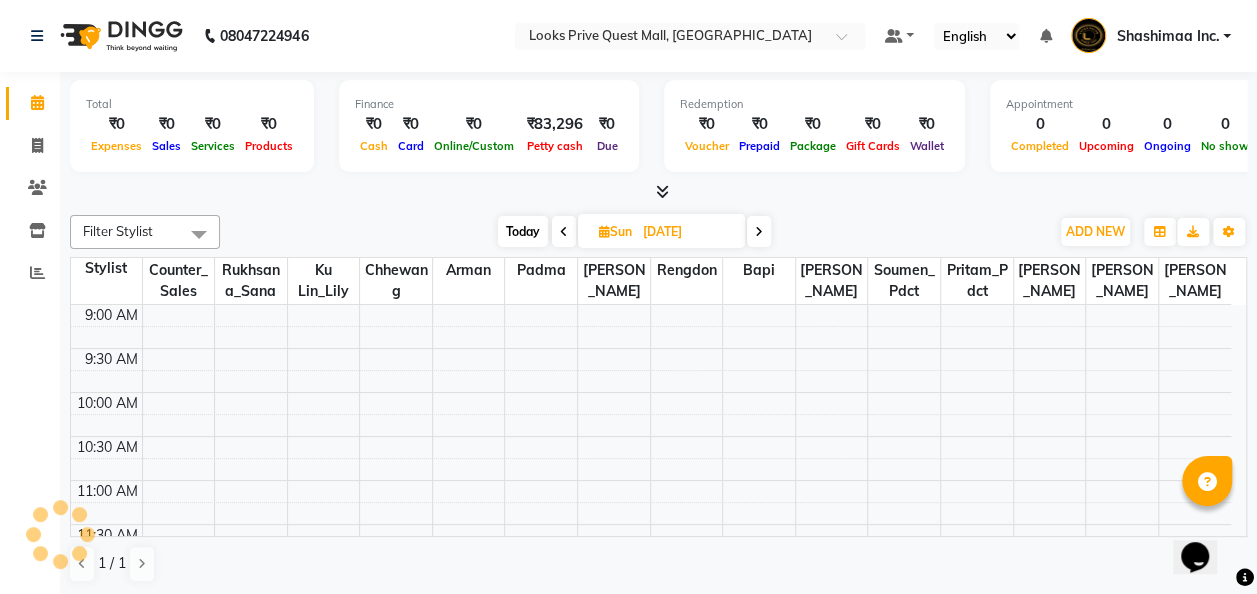 scroll, scrollTop: 348, scrollLeft: 0, axis: vertical 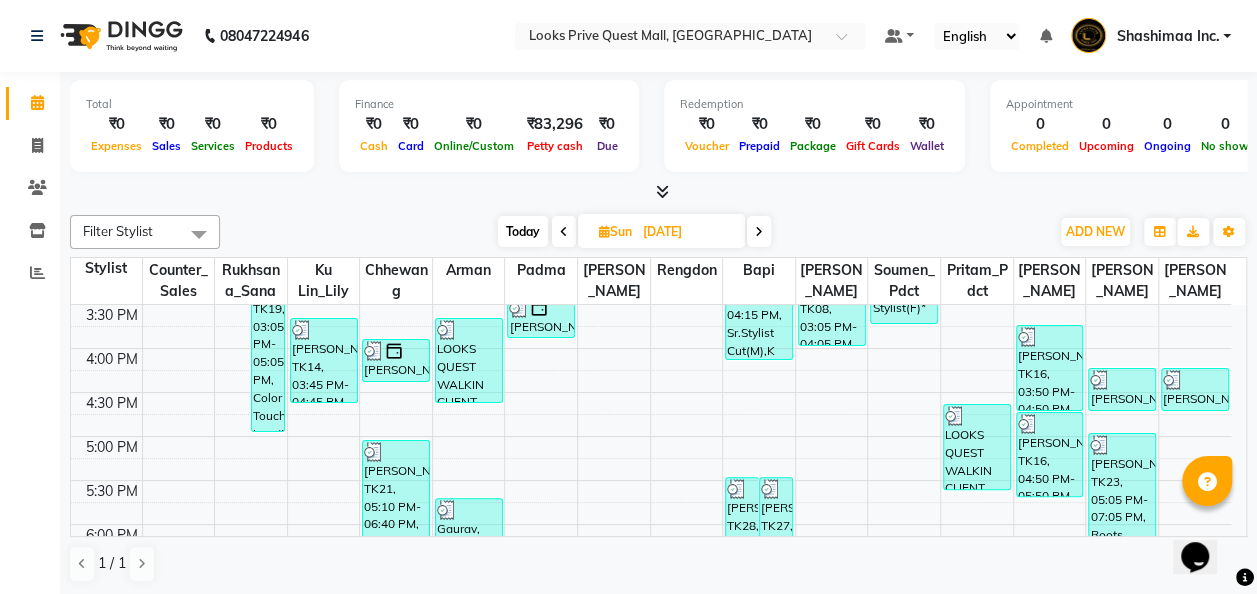 click at bounding box center [564, 231] 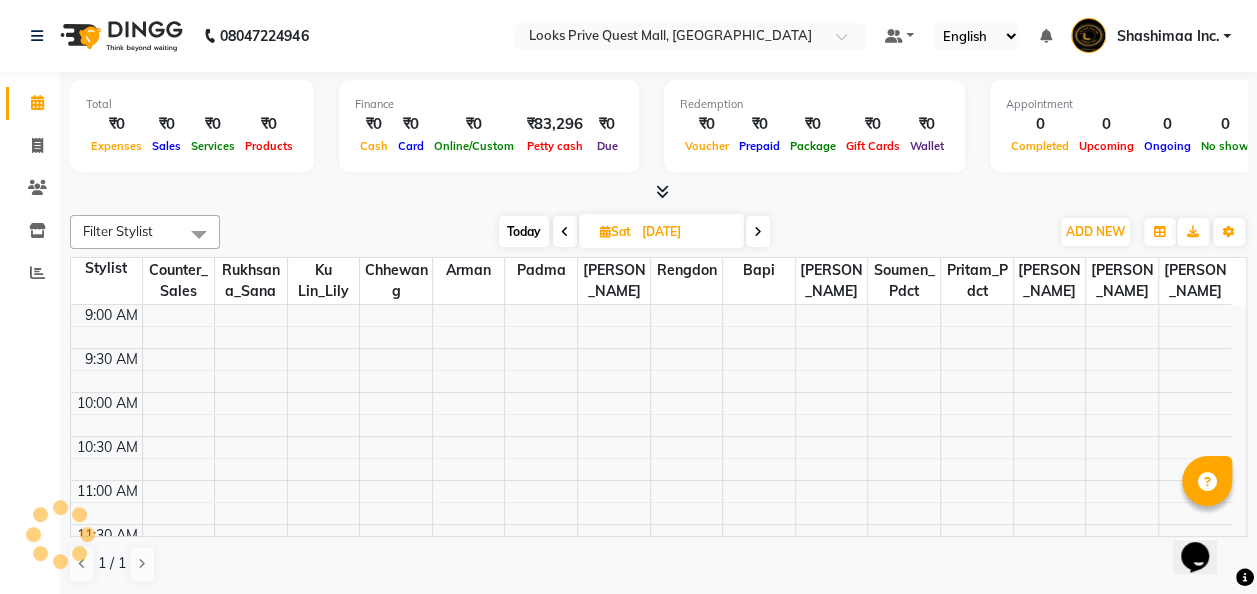 scroll, scrollTop: 348, scrollLeft: 0, axis: vertical 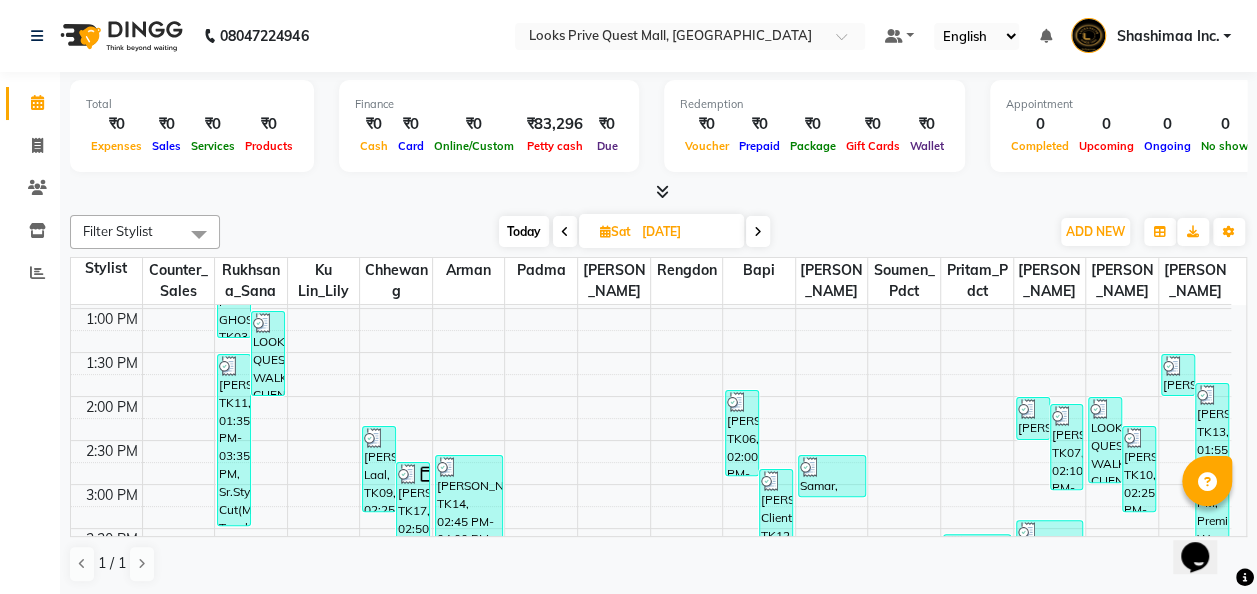 click at bounding box center (565, 231) 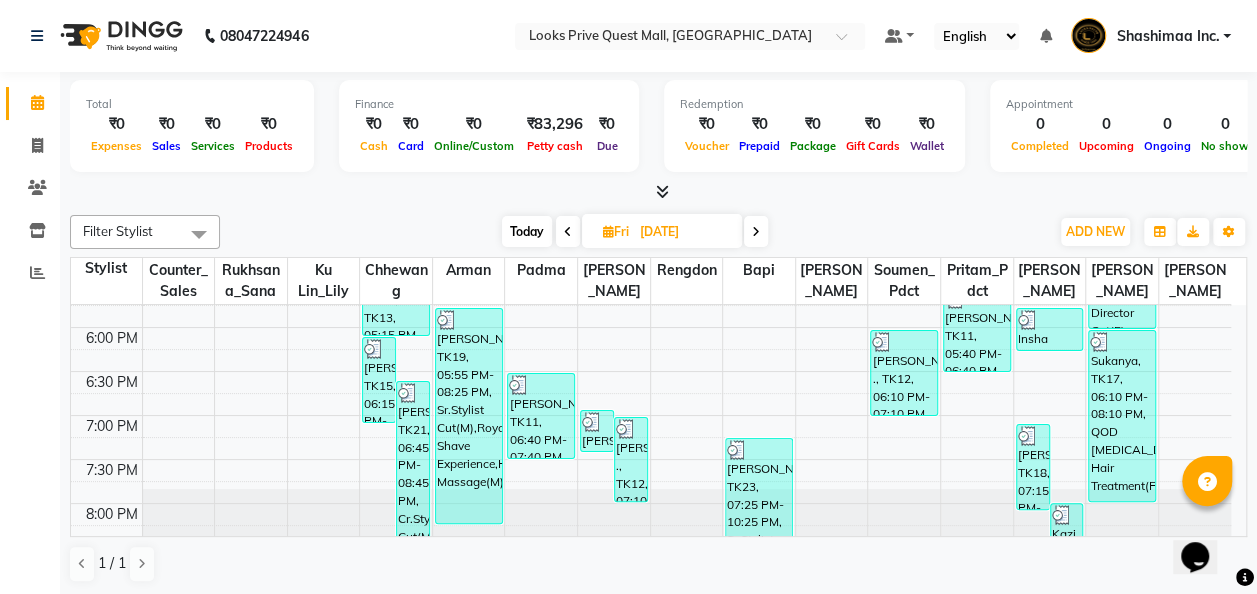 scroll, scrollTop: 790, scrollLeft: 0, axis: vertical 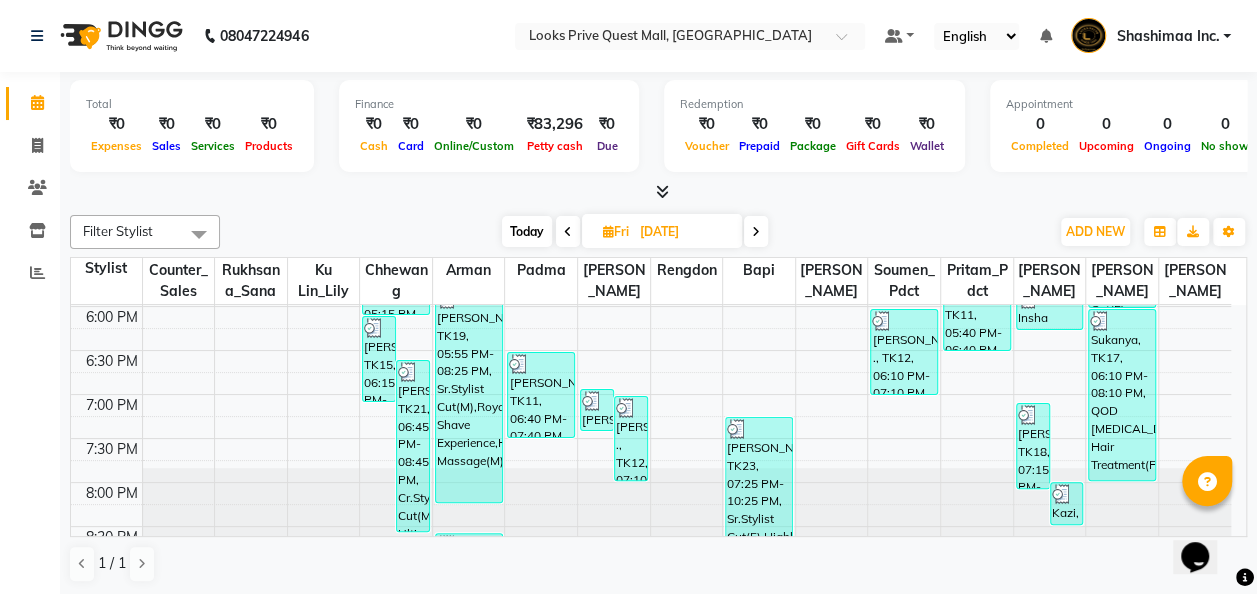 click at bounding box center (568, 232) 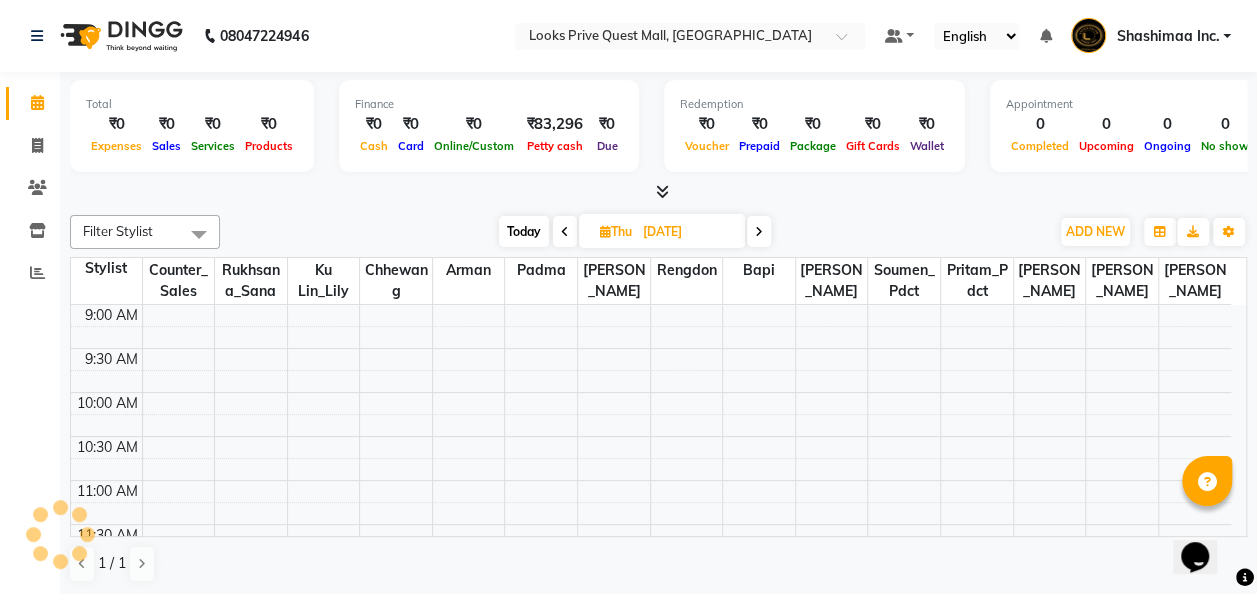 scroll, scrollTop: 348, scrollLeft: 0, axis: vertical 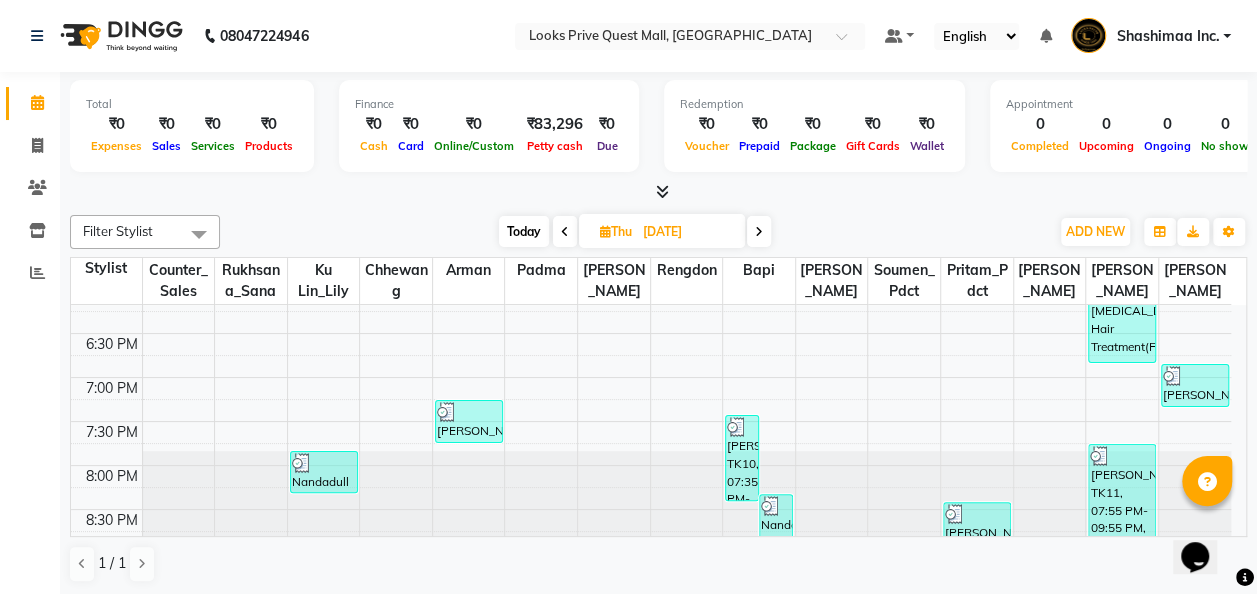 click at bounding box center [565, 231] 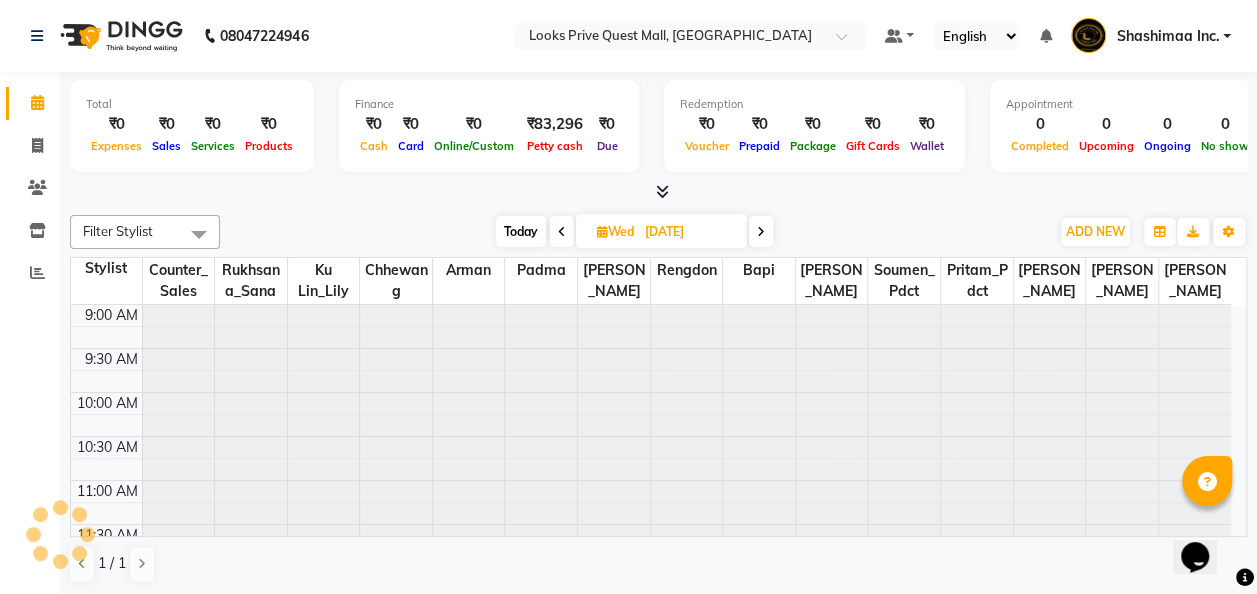 scroll, scrollTop: 348, scrollLeft: 0, axis: vertical 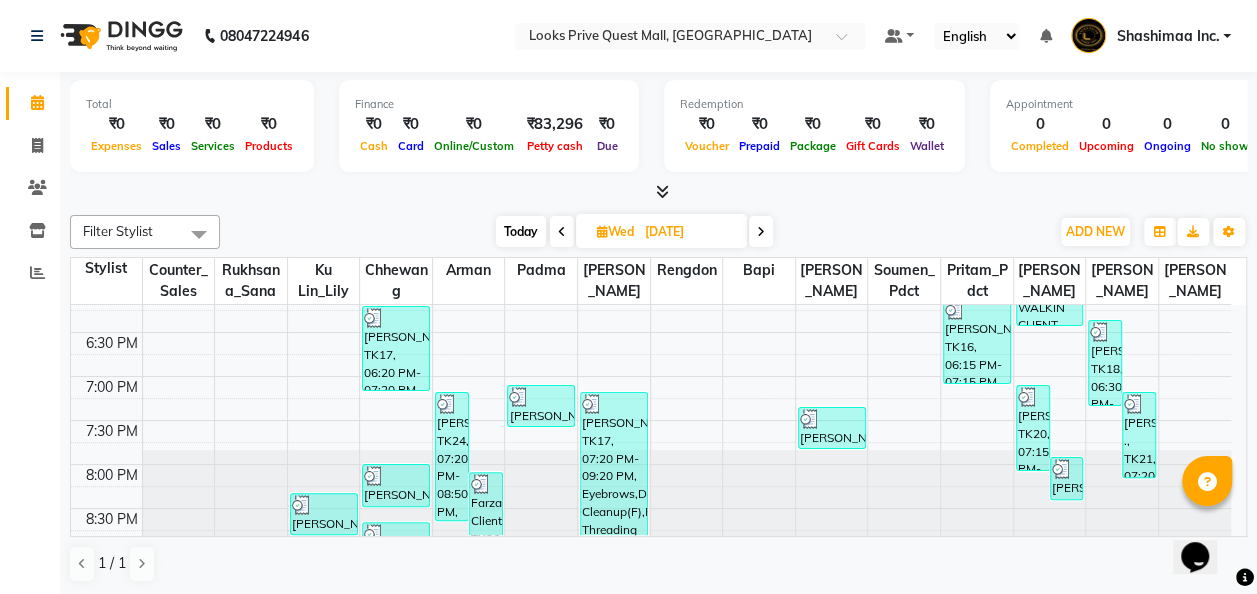 click at bounding box center [562, 231] 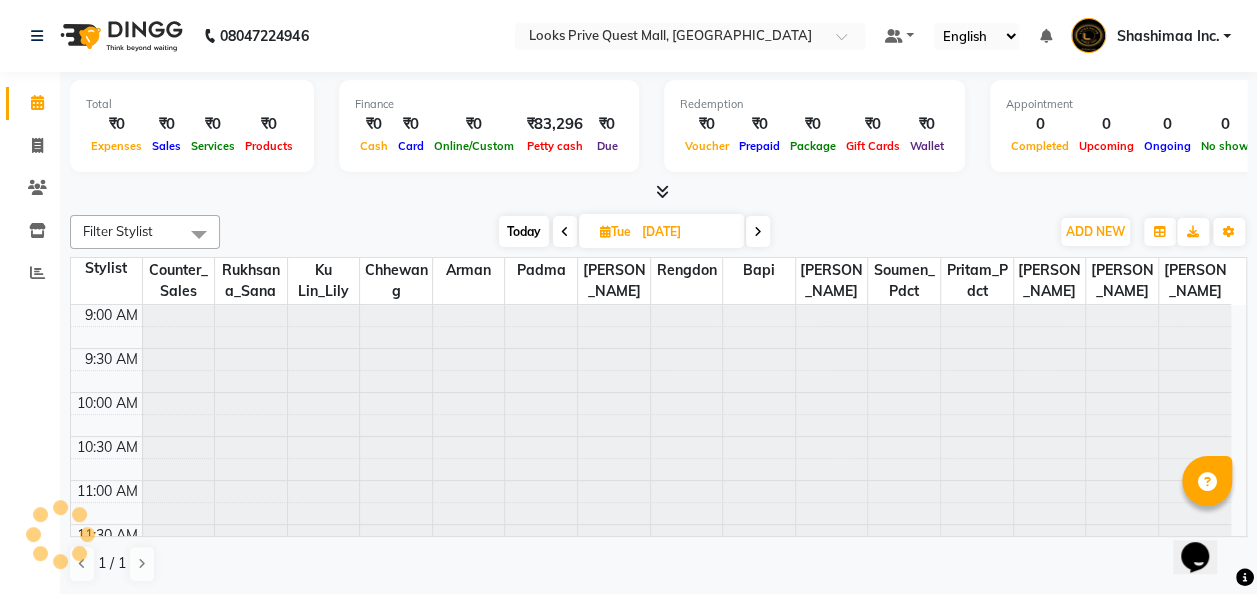 scroll, scrollTop: 348, scrollLeft: 0, axis: vertical 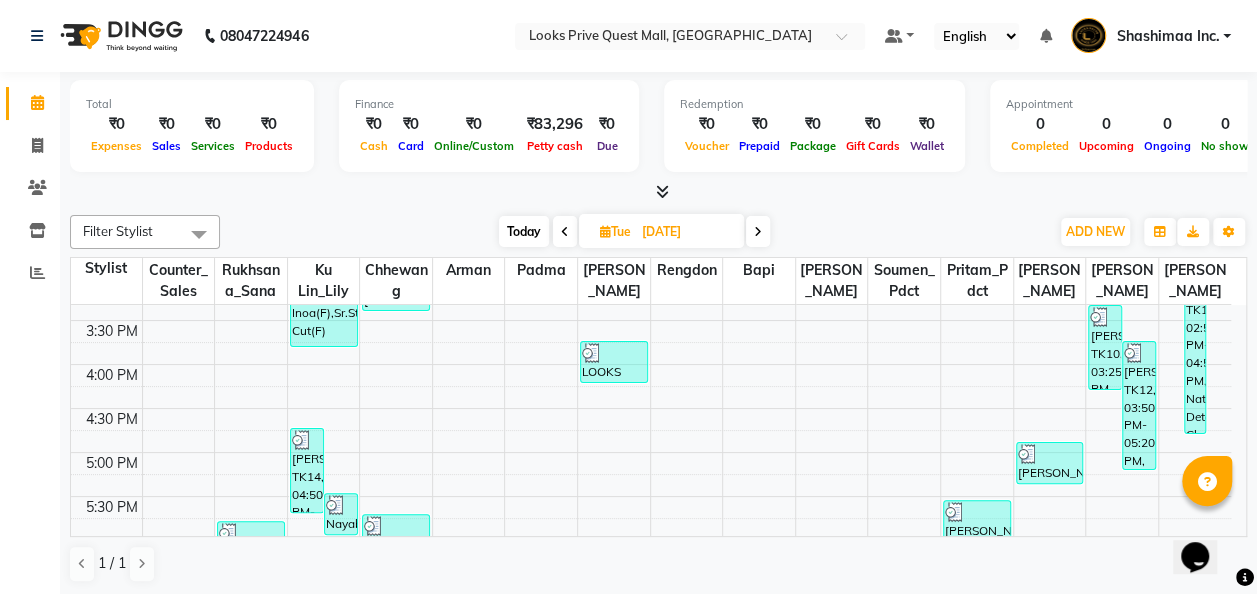 click on "[DATE]  [DATE]" at bounding box center [634, 232] 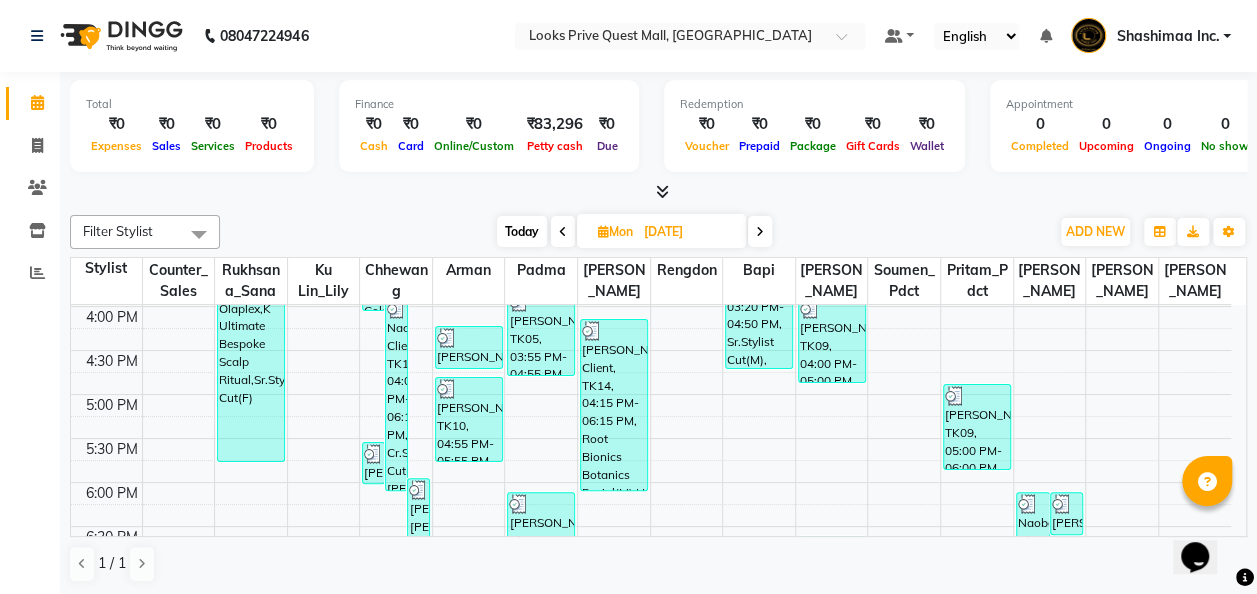 scroll, scrollTop: 632, scrollLeft: 0, axis: vertical 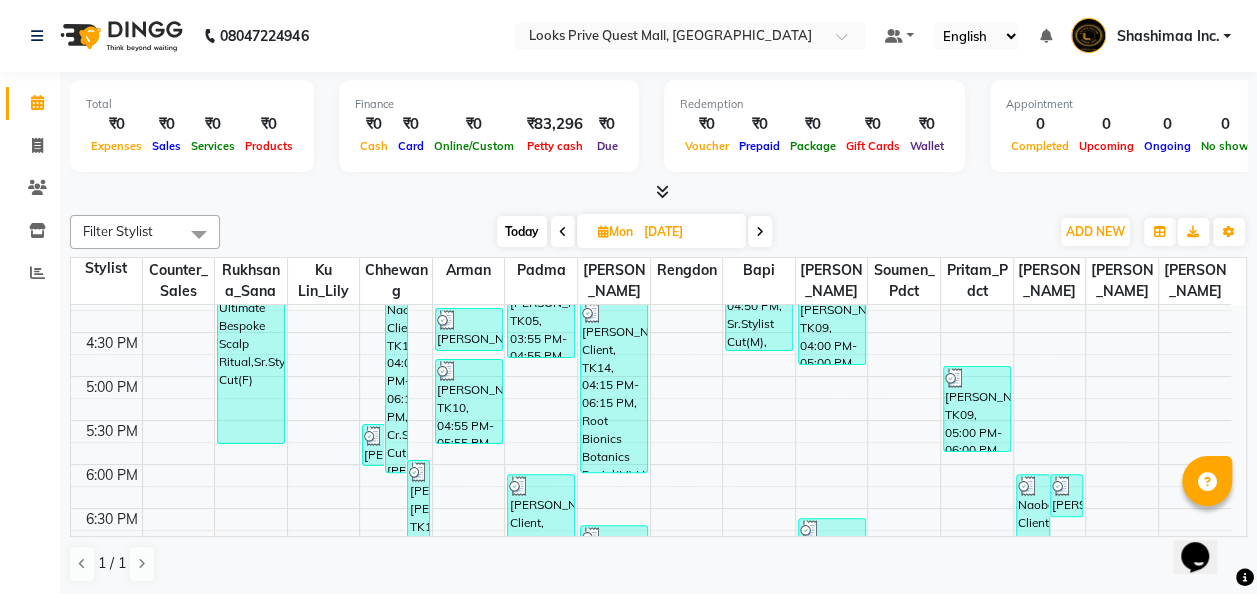 click at bounding box center (563, 231) 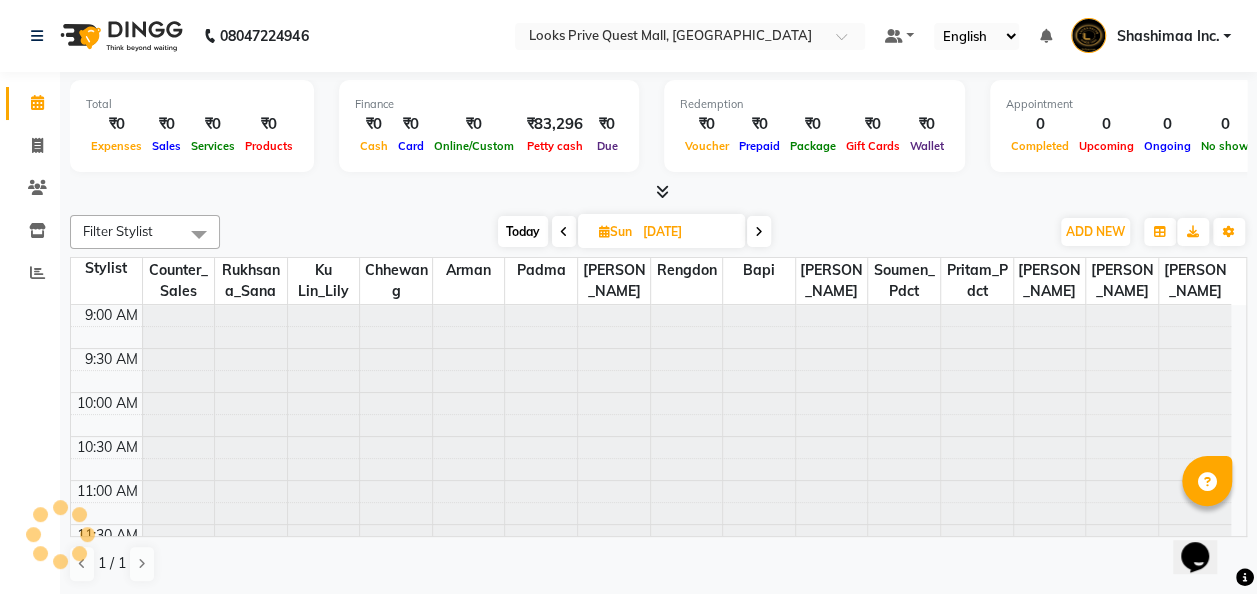 scroll, scrollTop: 348, scrollLeft: 0, axis: vertical 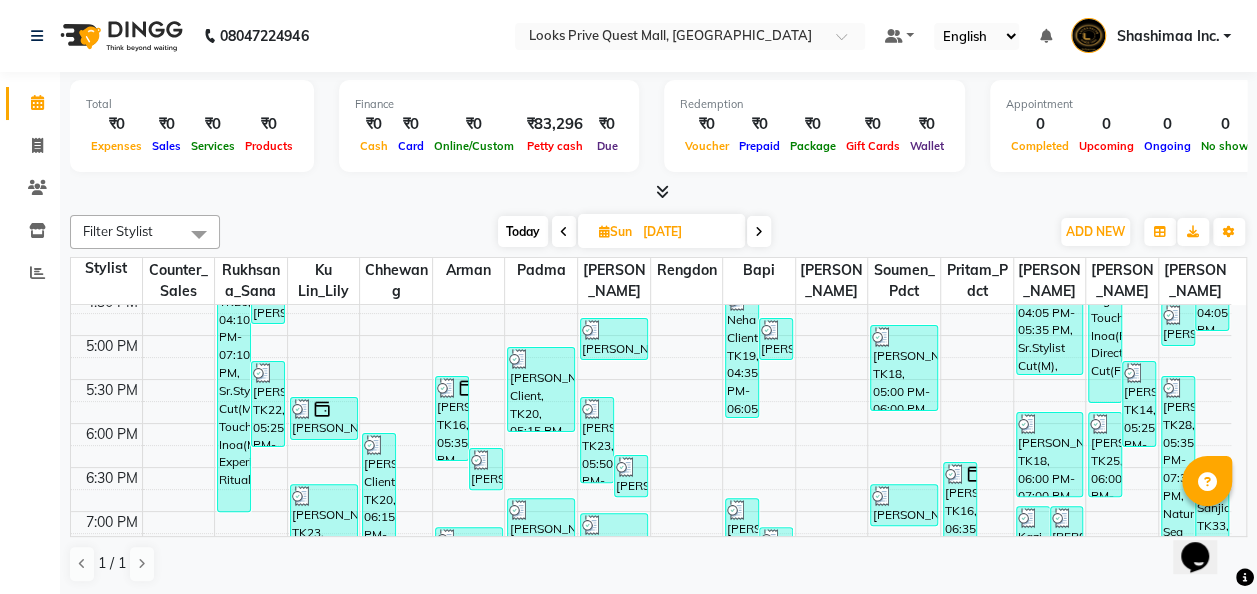 click at bounding box center [564, 231] 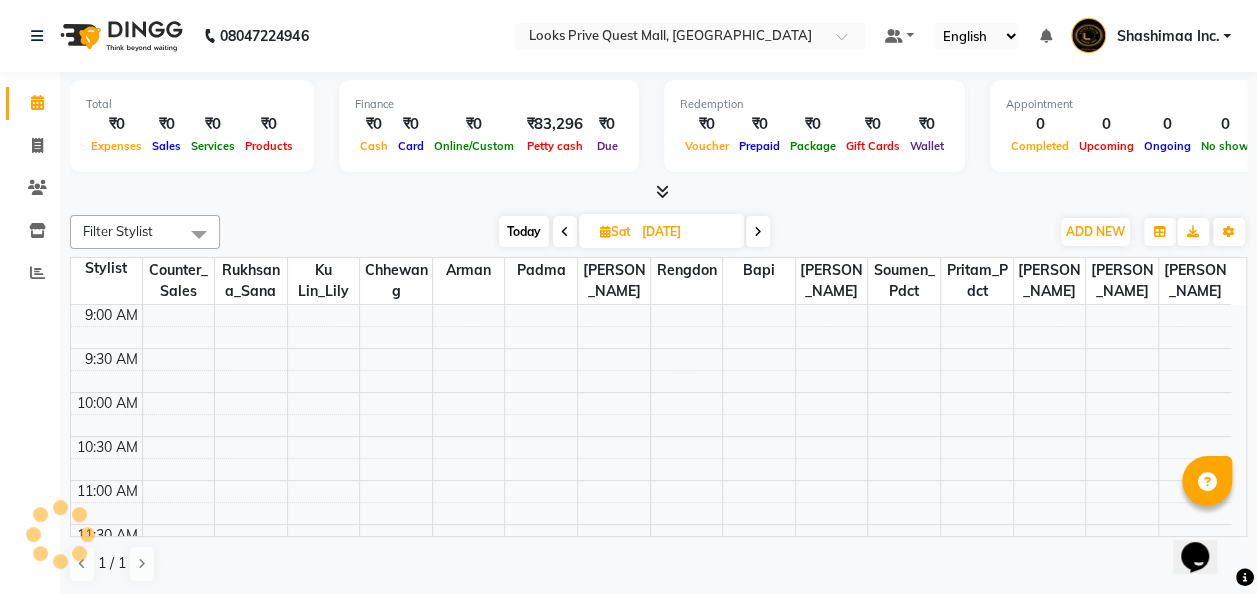 scroll, scrollTop: 348, scrollLeft: 0, axis: vertical 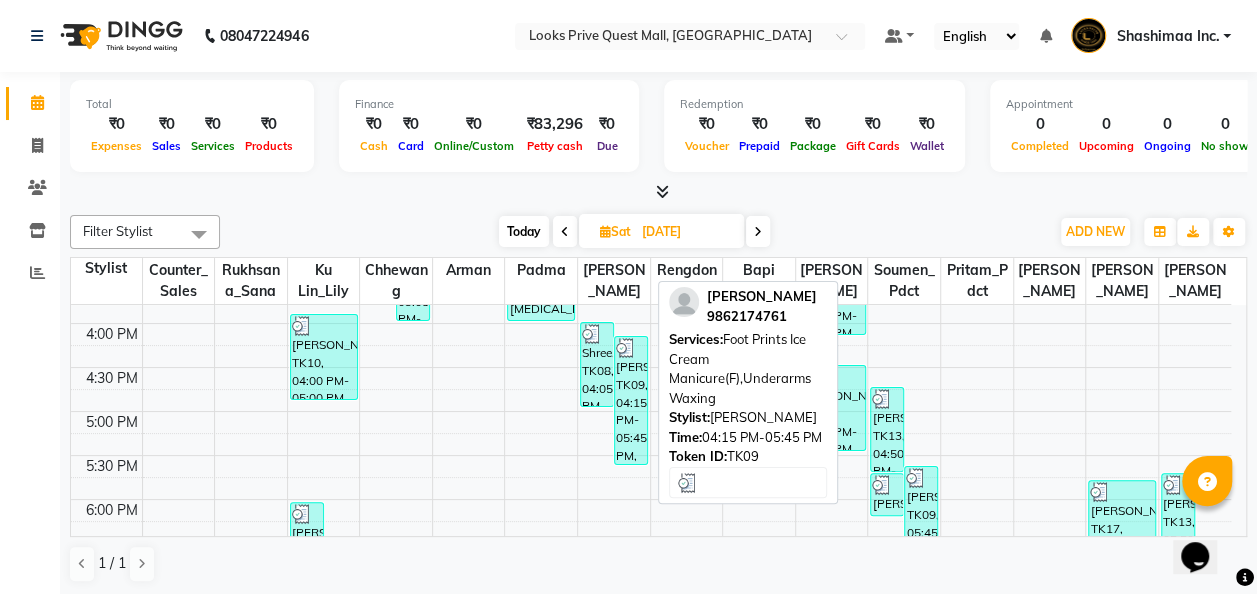 click on "[PERSON_NAME], TK09, 04:15 PM-05:45 PM, Foot Prints Ice Cream Manicure(F),Underarms Waxing" at bounding box center (631, 400) 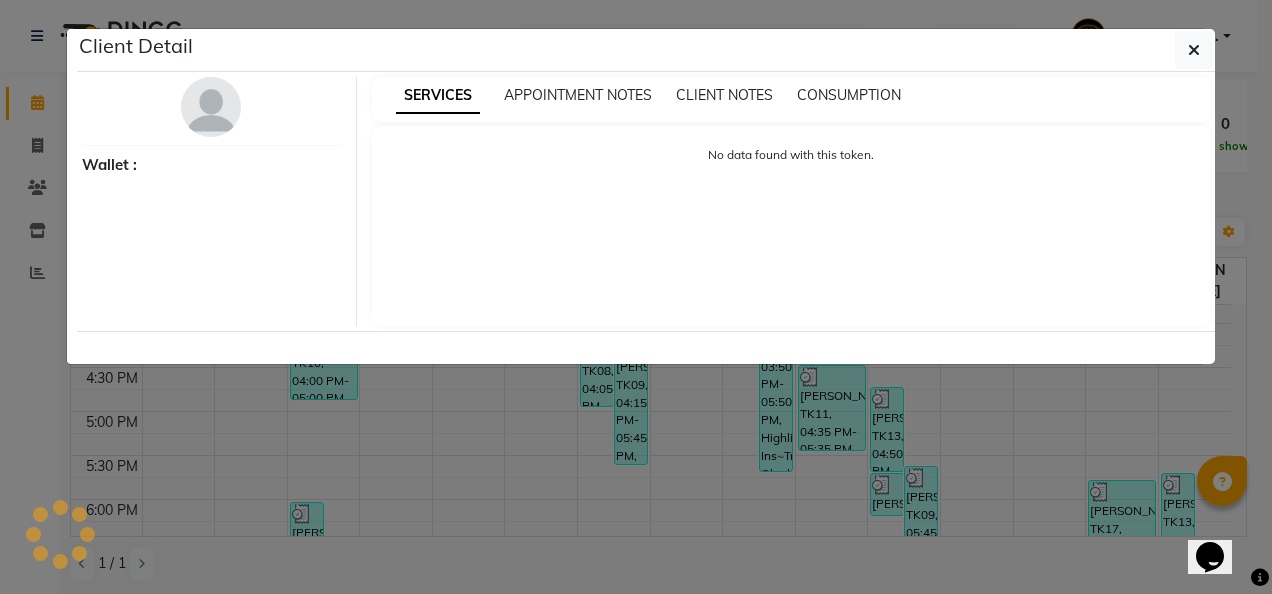 select on "3" 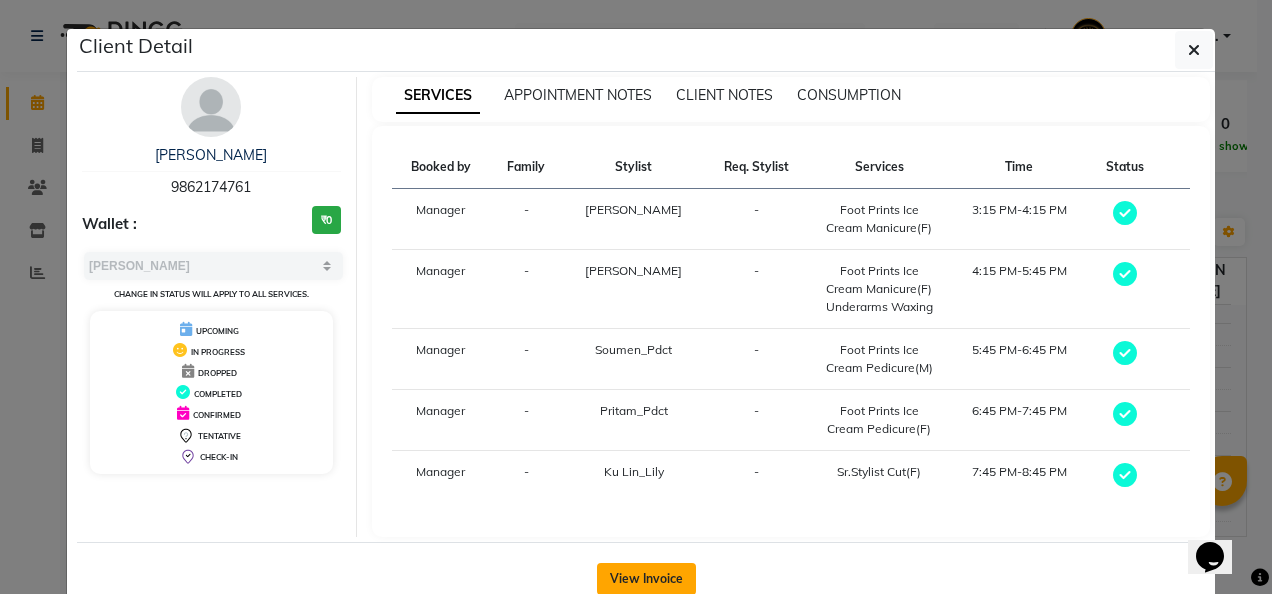 click on "View Invoice" 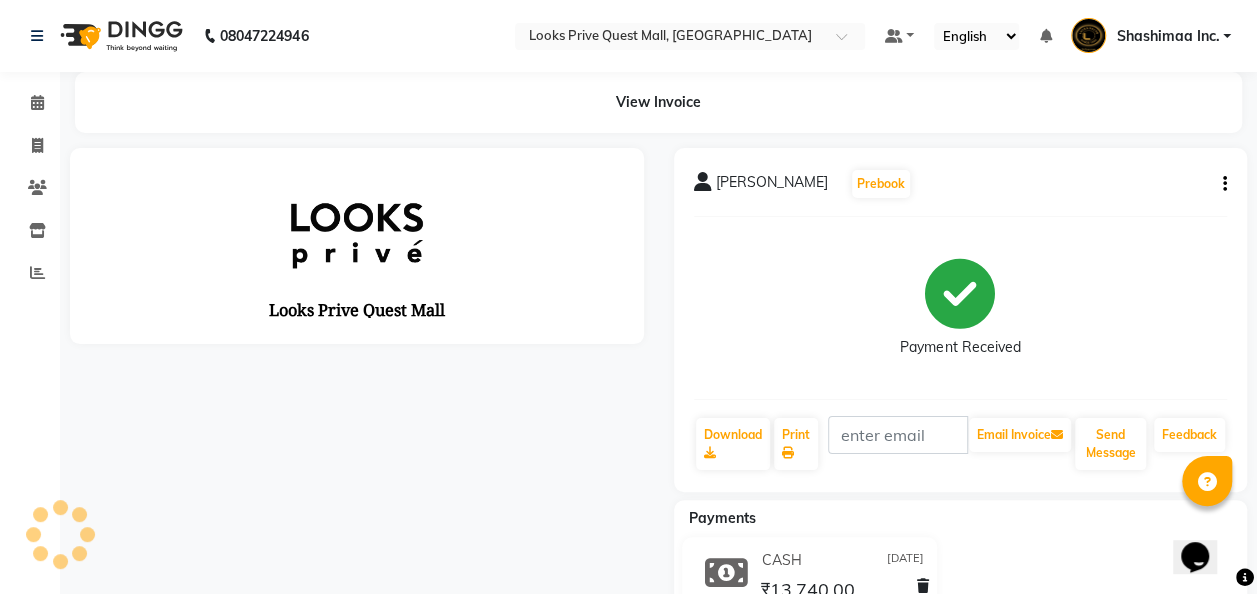 scroll, scrollTop: 0, scrollLeft: 0, axis: both 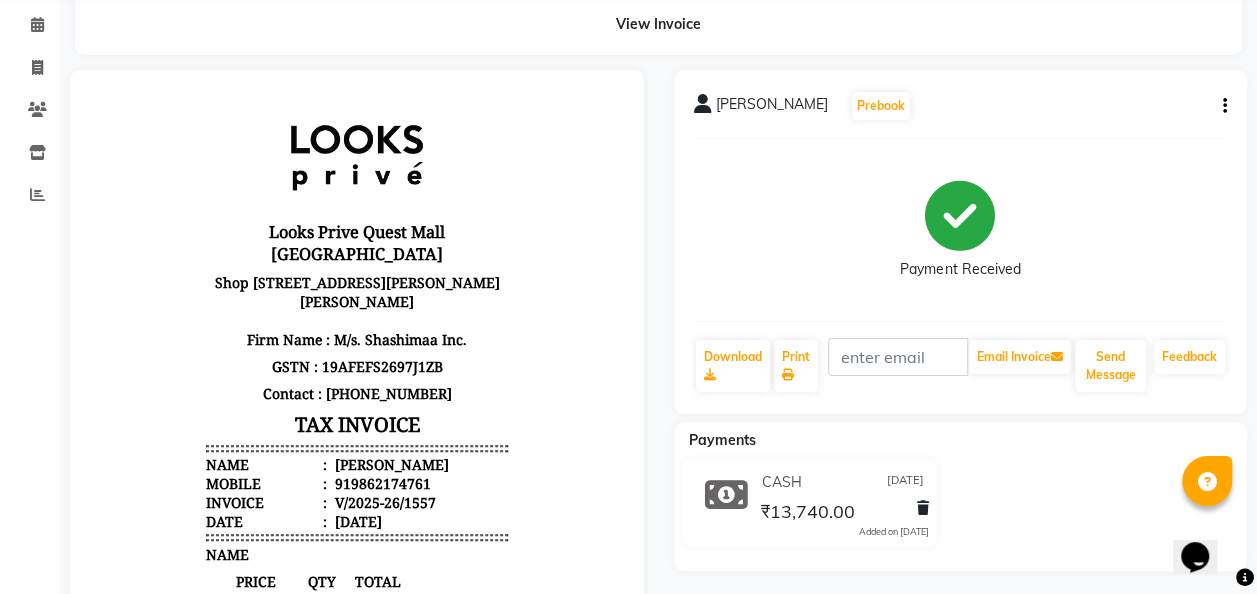 click 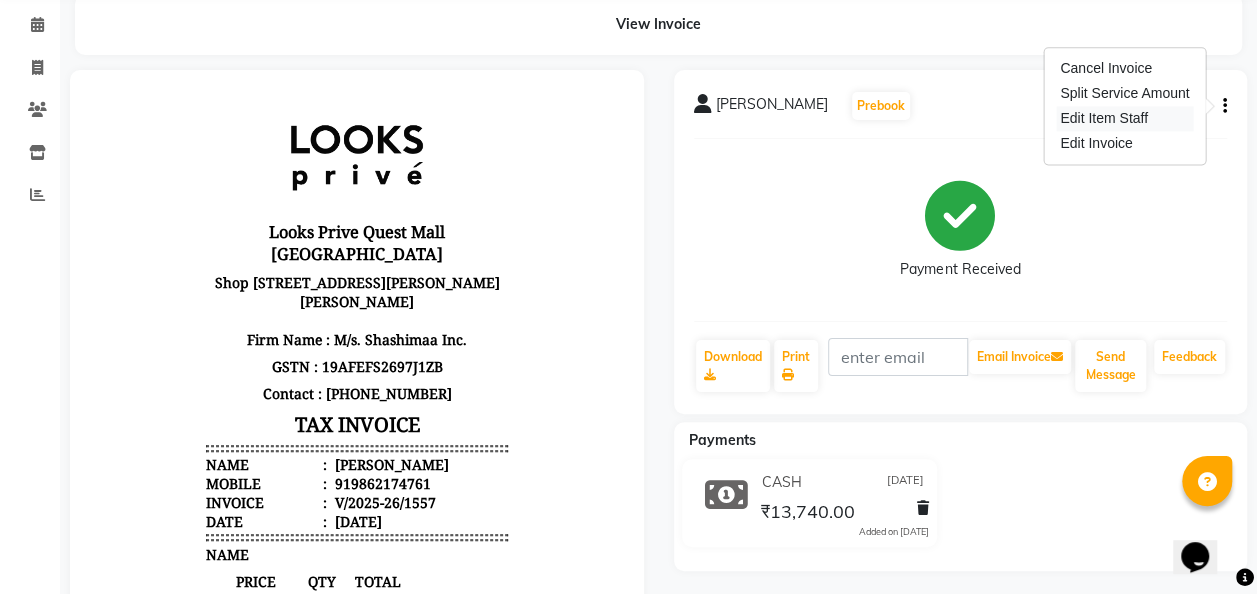 click on "Edit Item Staff" at bounding box center [1124, 118] 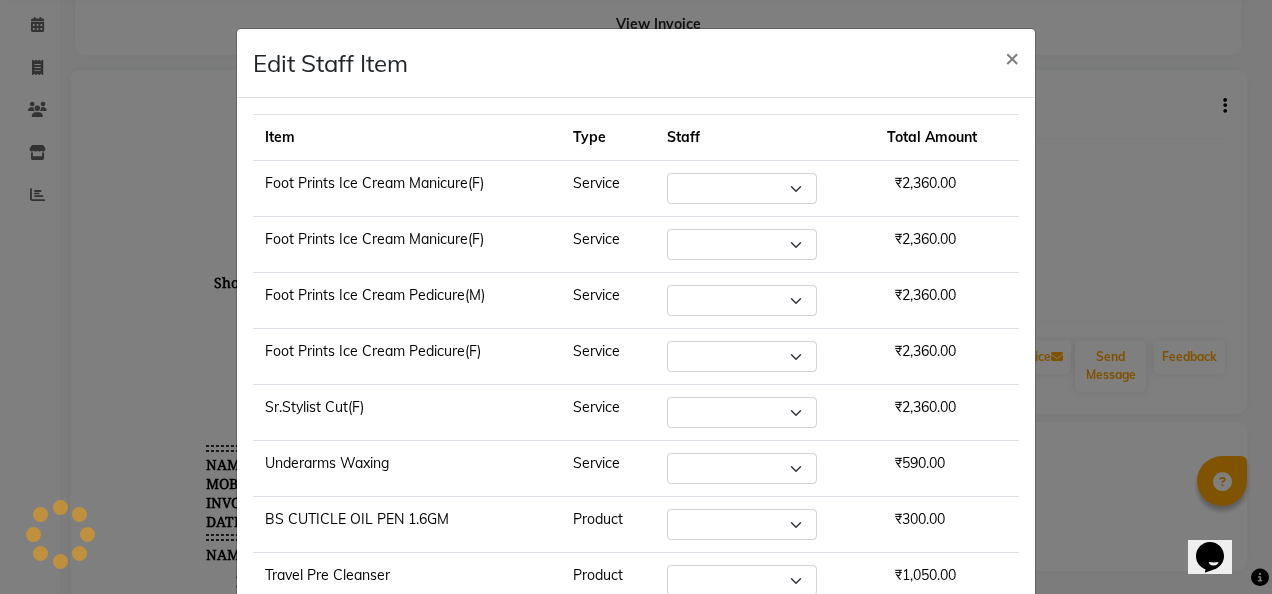 select on "46698" 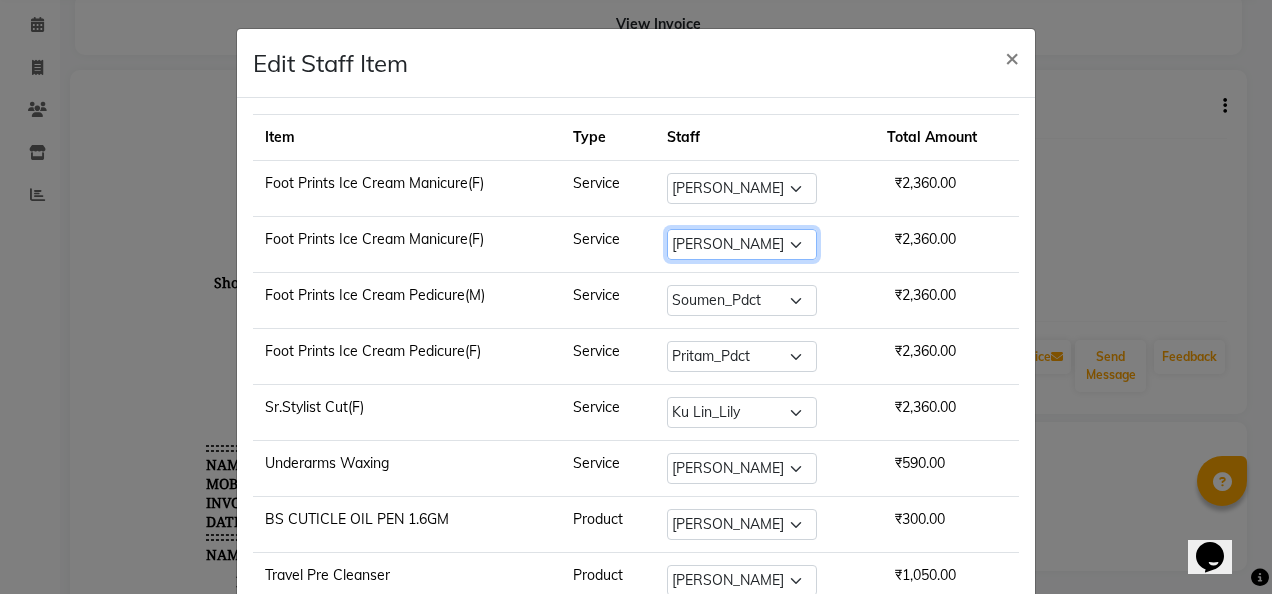 click on "Select  Arman   Bapi   Chhewang   Counter_Sales   [PERSON_NAME]   [PERSON_NAME]   [PERSON_NAME]   Manager   [PERSON_NAME]   Prateek_Mgr   Pritam_Pdct   Rengdon   Rimi   [PERSON_NAME]   [PERSON_NAME] Inc.   Soumen_Pdct" 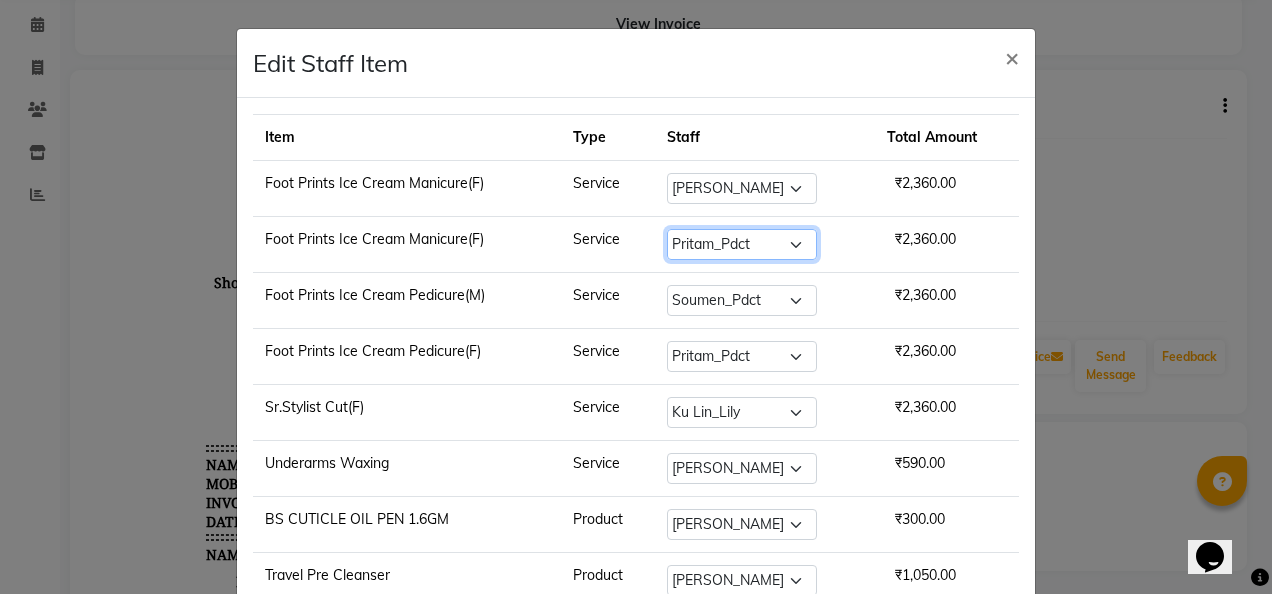 click on "Select  Arman   Bapi   Chhewang   Counter_Sales   [PERSON_NAME]   [PERSON_NAME]   [PERSON_NAME]   Manager   [PERSON_NAME]   Prateek_Mgr   Pritam_Pdct   Rengdon   Rimi   [PERSON_NAME]   [PERSON_NAME] Inc.   Soumen_Pdct" 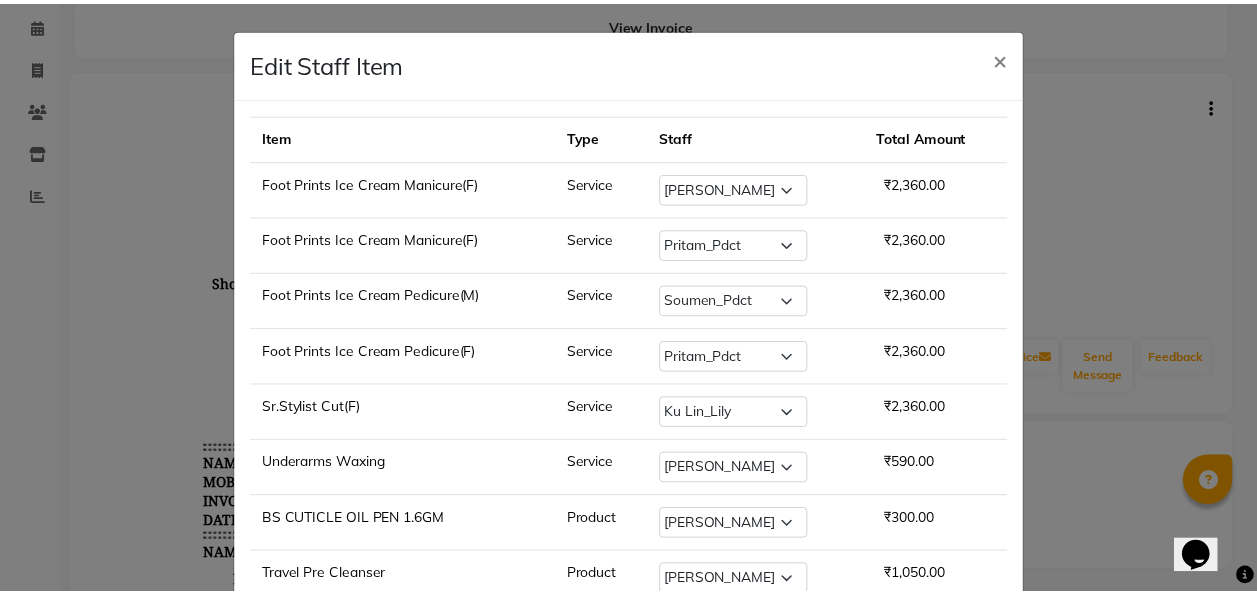 scroll, scrollTop: 144, scrollLeft: 0, axis: vertical 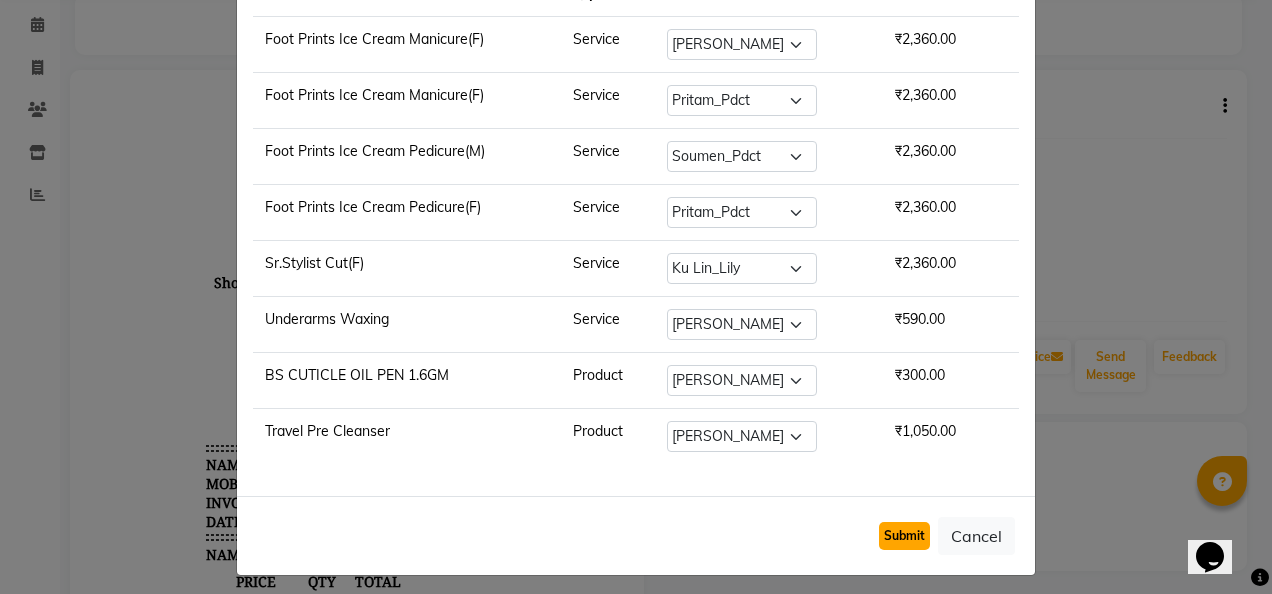 click on "Submit" 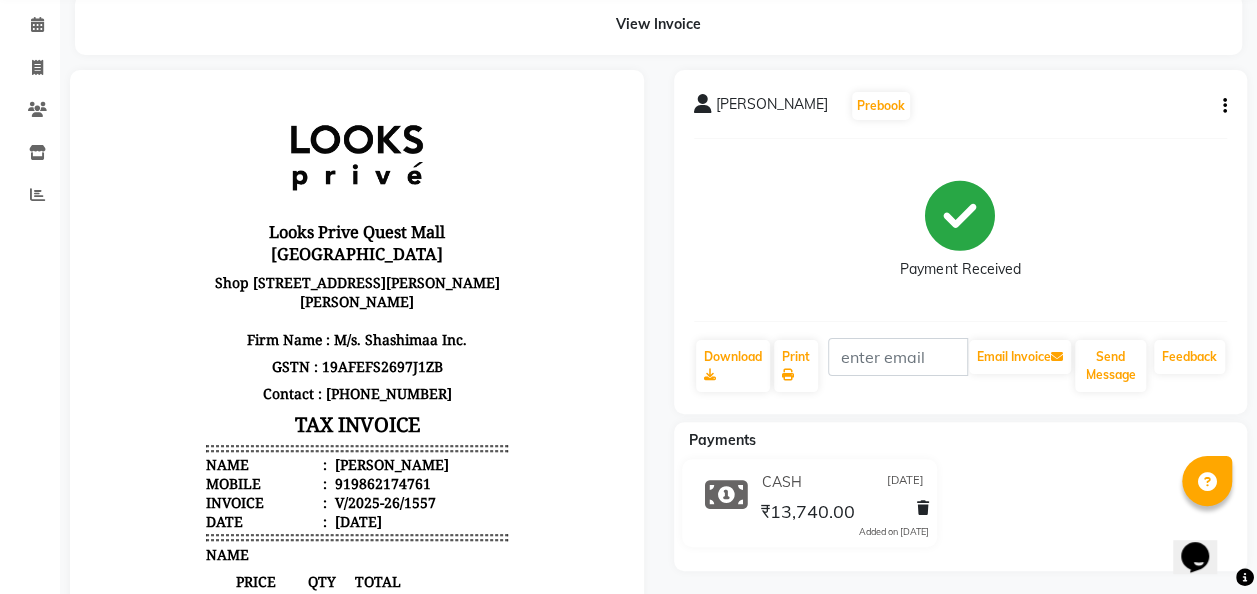 scroll, scrollTop: 0, scrollLeft: 0, axis: both 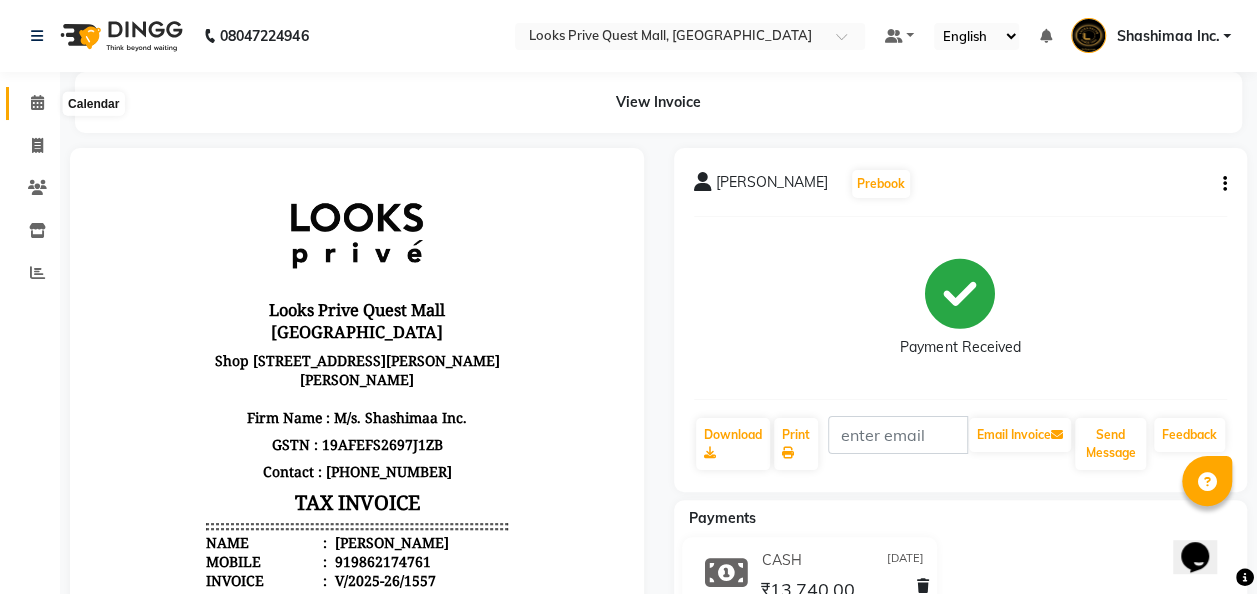 click 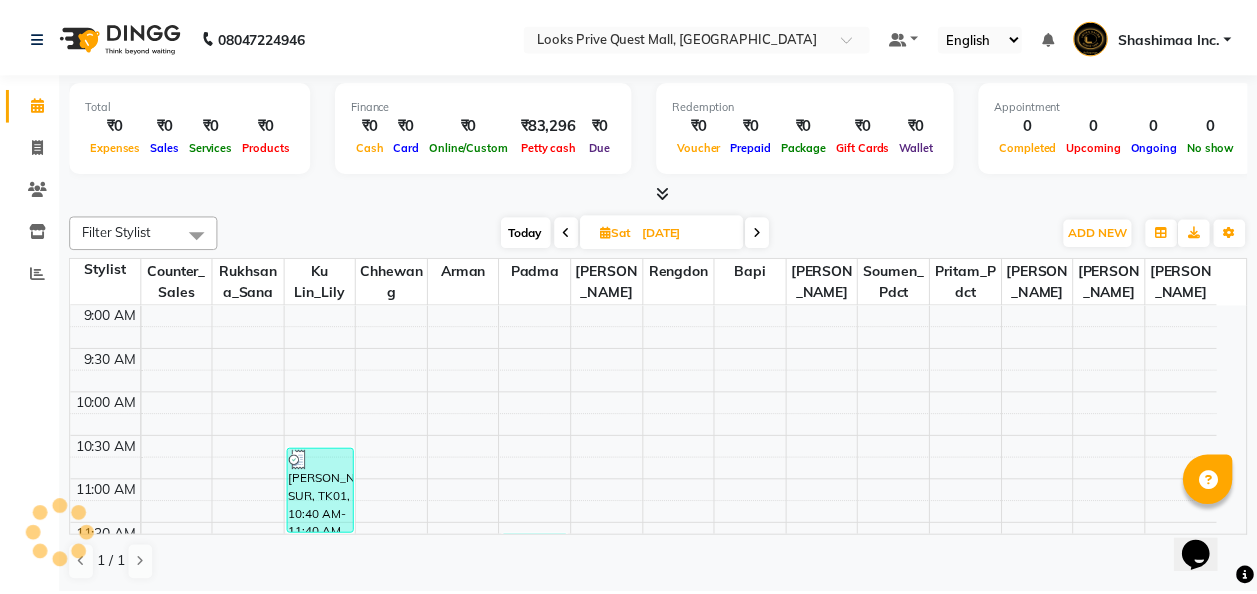 scroll, scrollTop: 0, scrollLeft: 0, axis: both 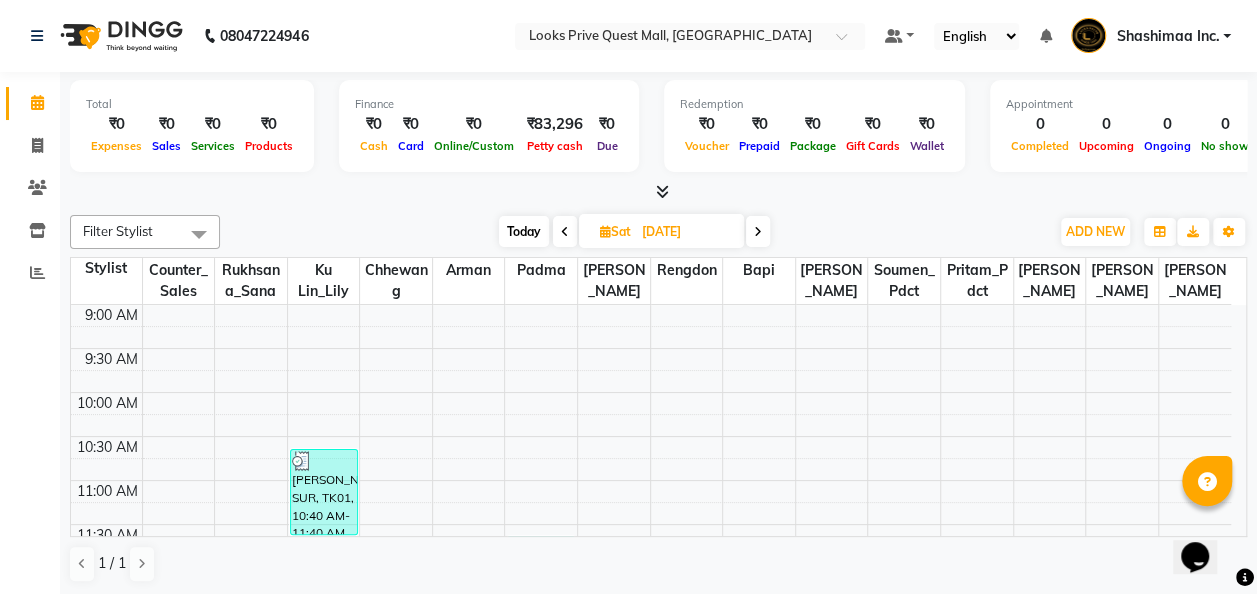 click on "Today" at bounding box center [524, 231] 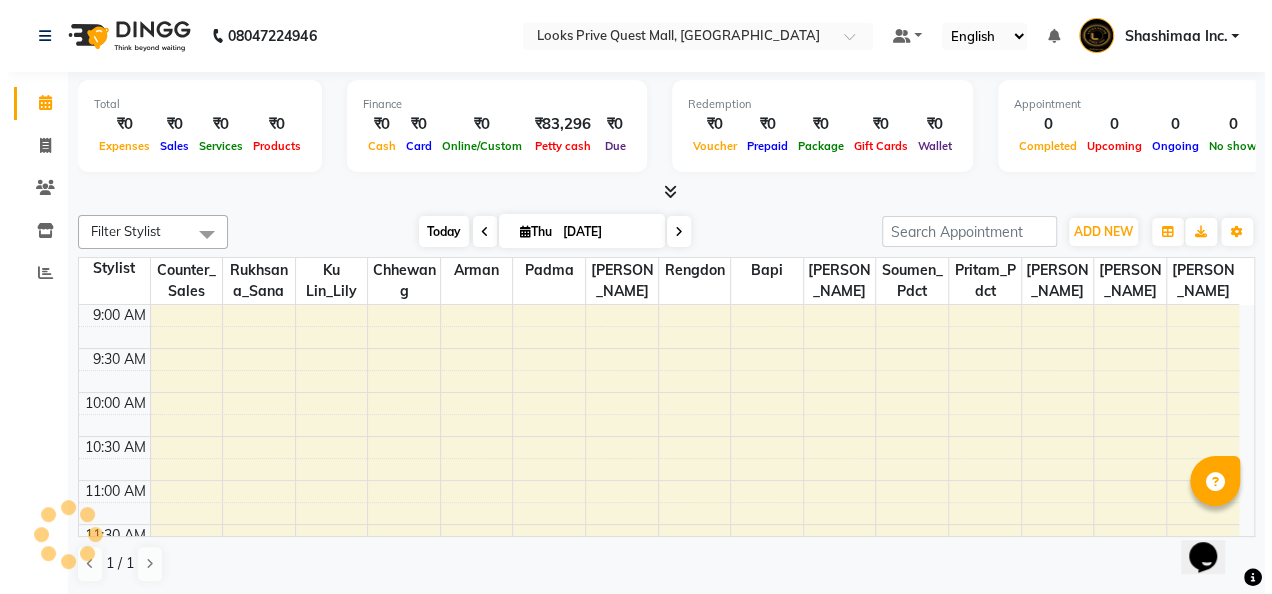 scroll, scrollTop: 348, scrollLeft: 0, axis: vertical 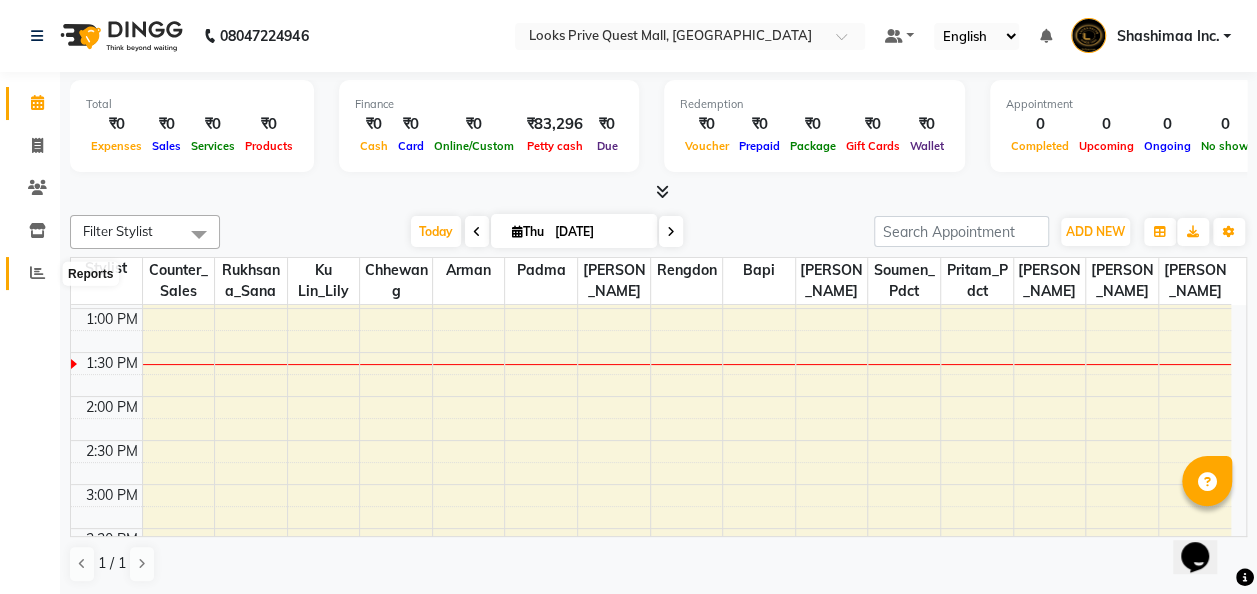 click 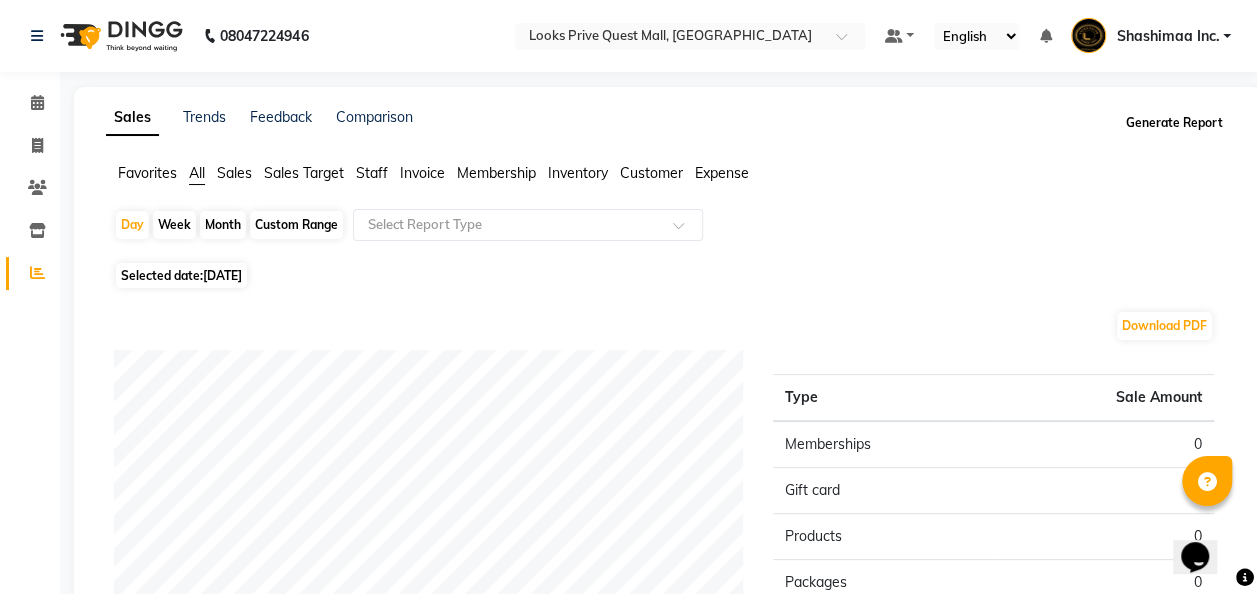 click on "Generate Report" 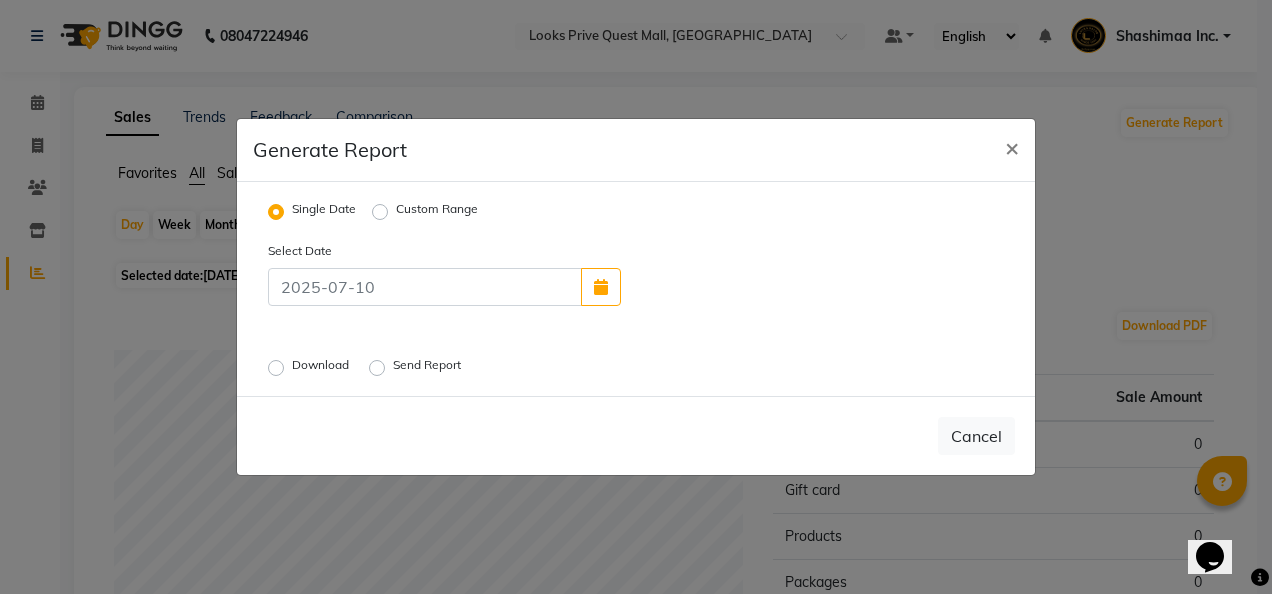 click on "Custom Range" 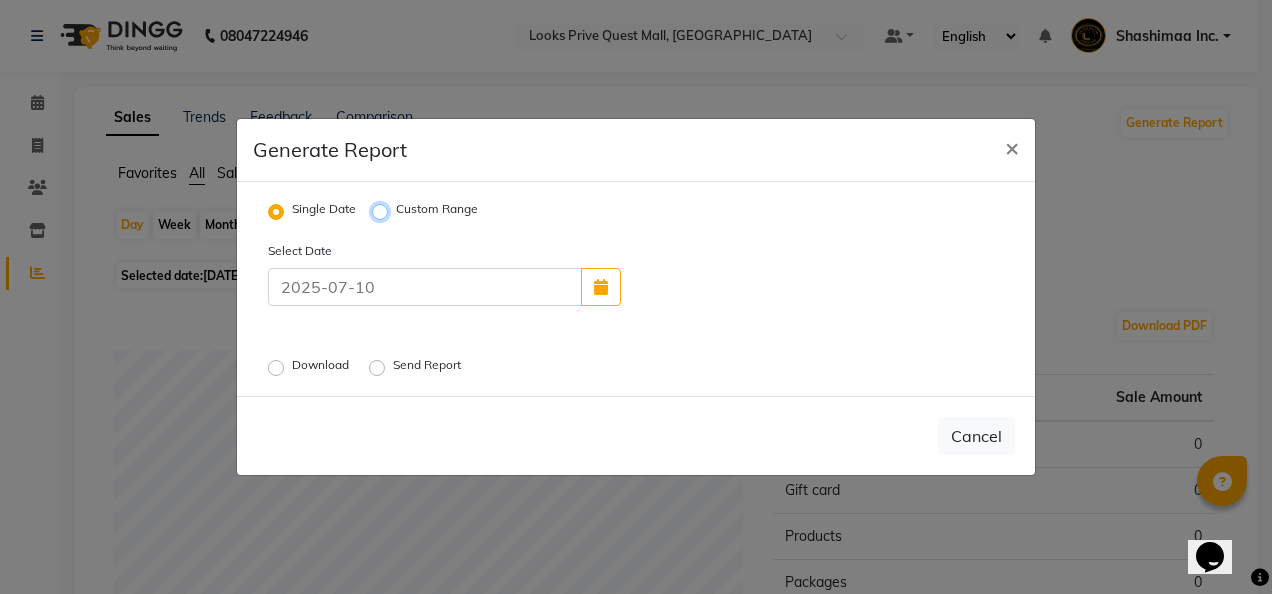click on "Custom Range" at bounding box center [383, 212] 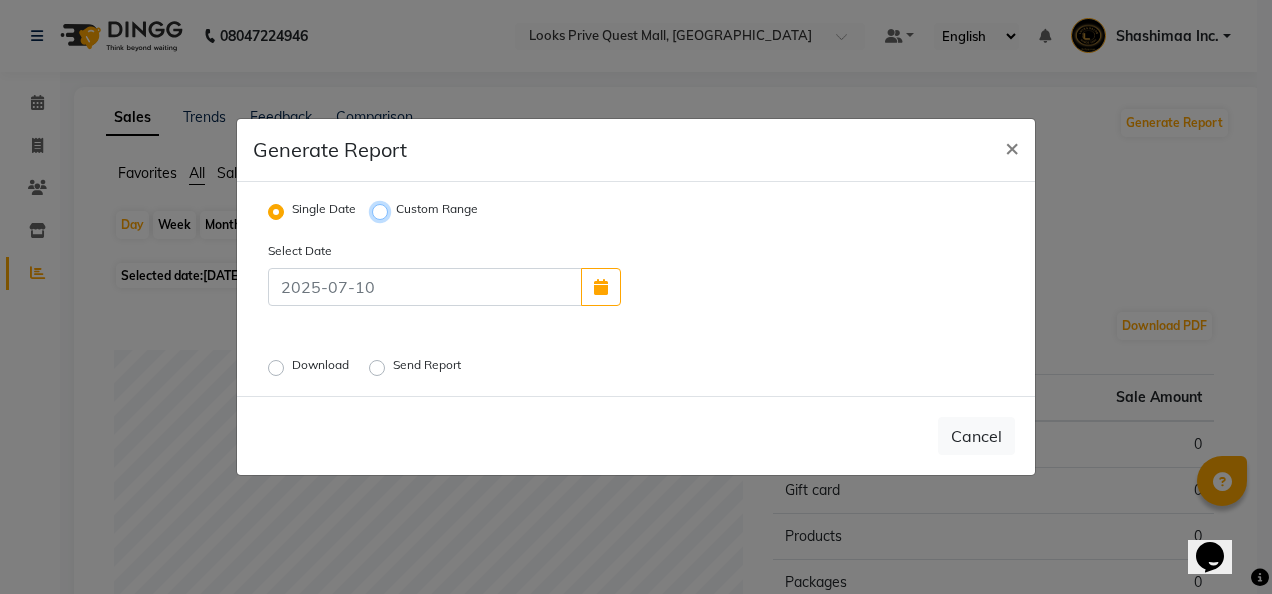 radio on "true" 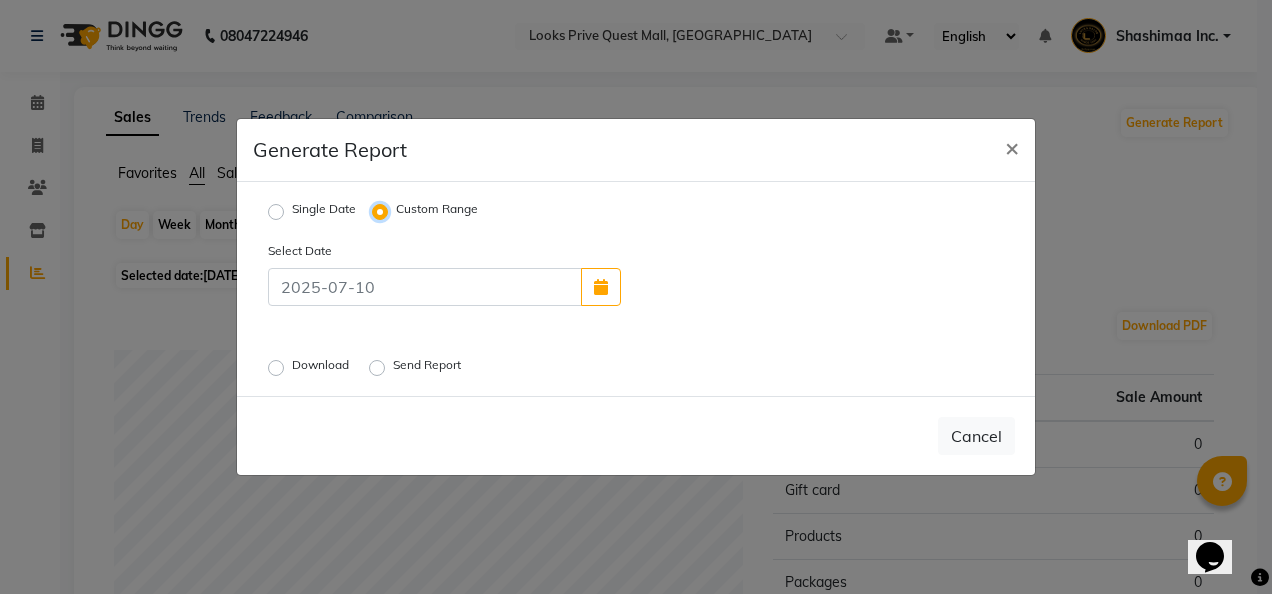 select on "7" 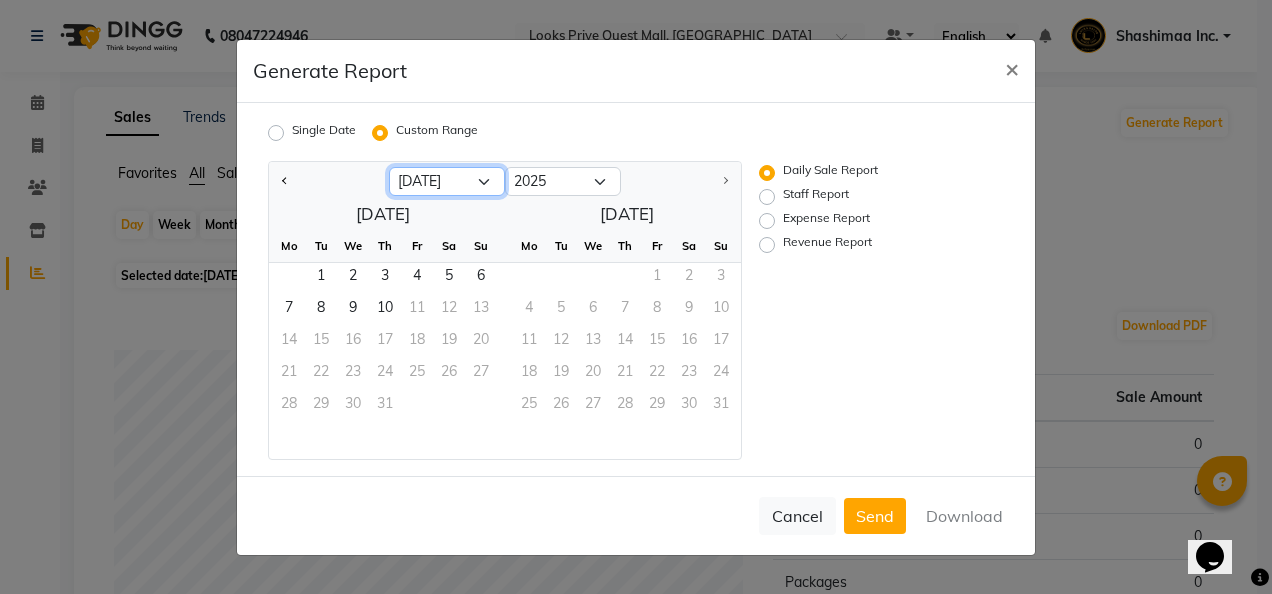 click on "Jan Feb Mar Apr May Jun [DATE]" 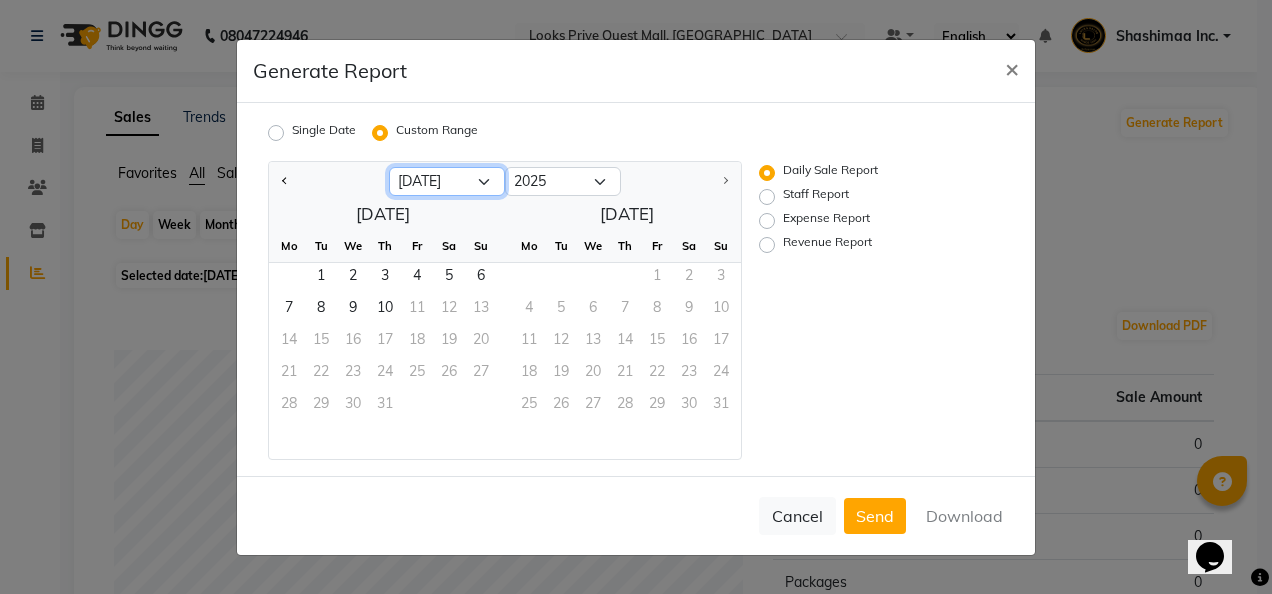 select on "6" 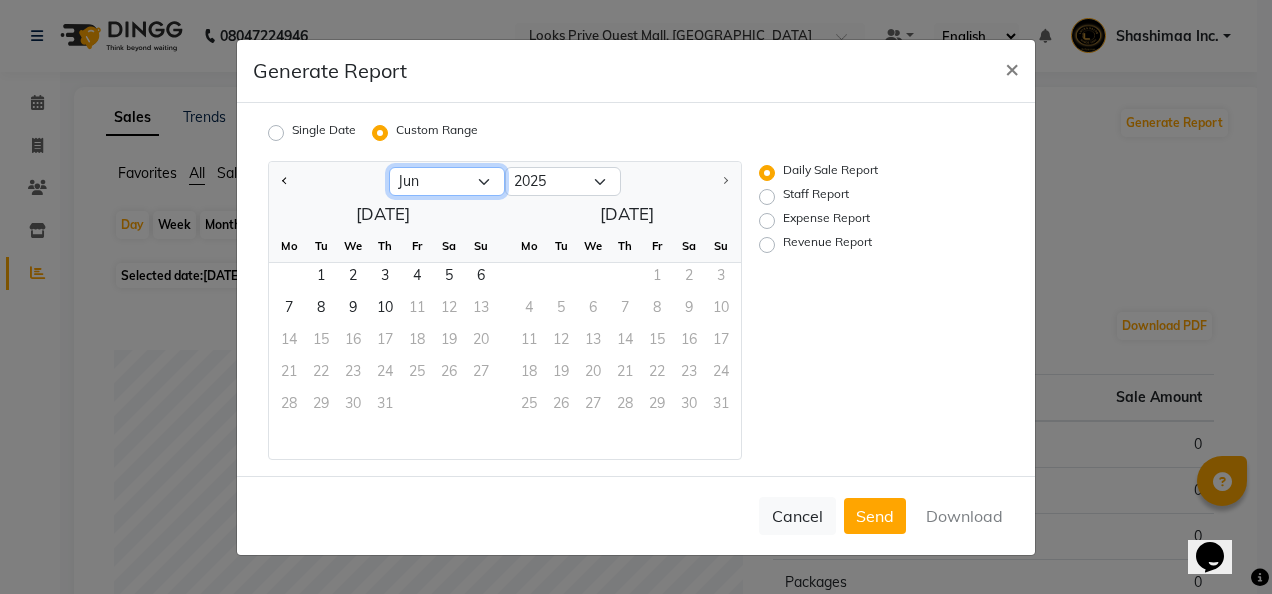 click on "Jan Feb Mar Apr May Jun [DATE]" 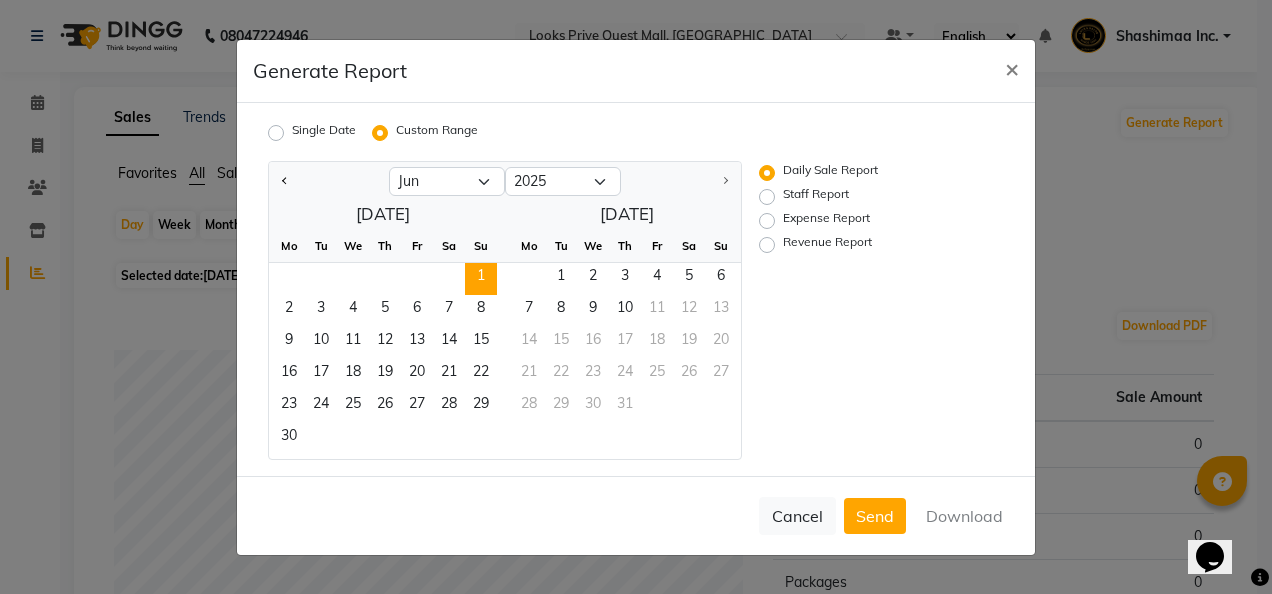 click on "1" 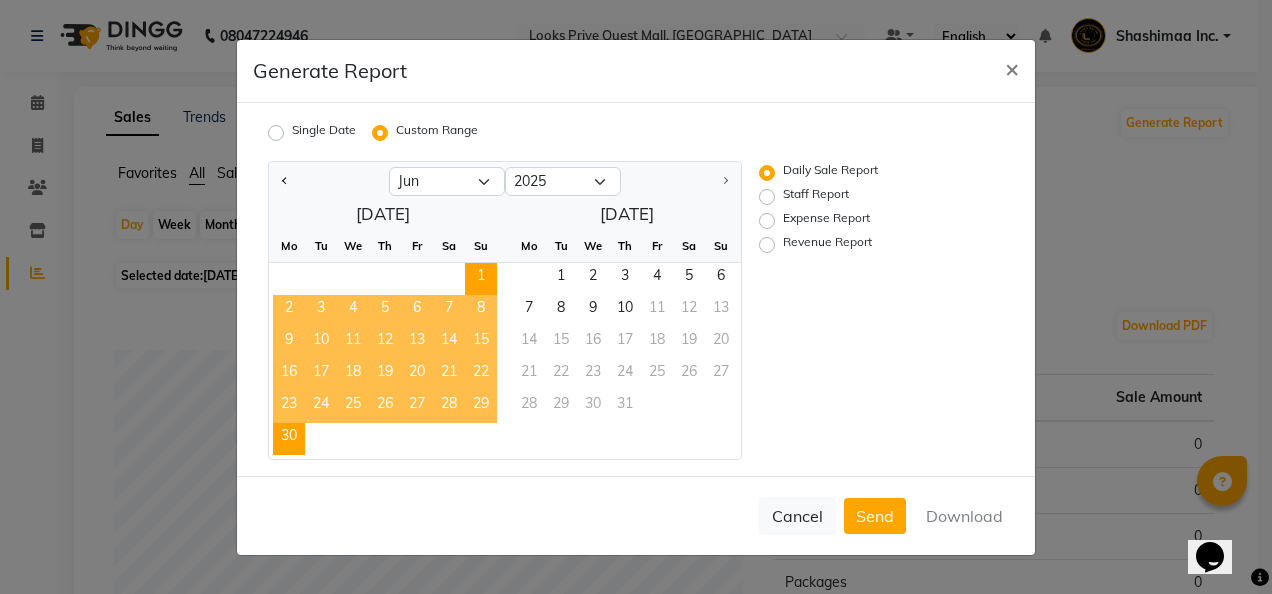 click on "30" 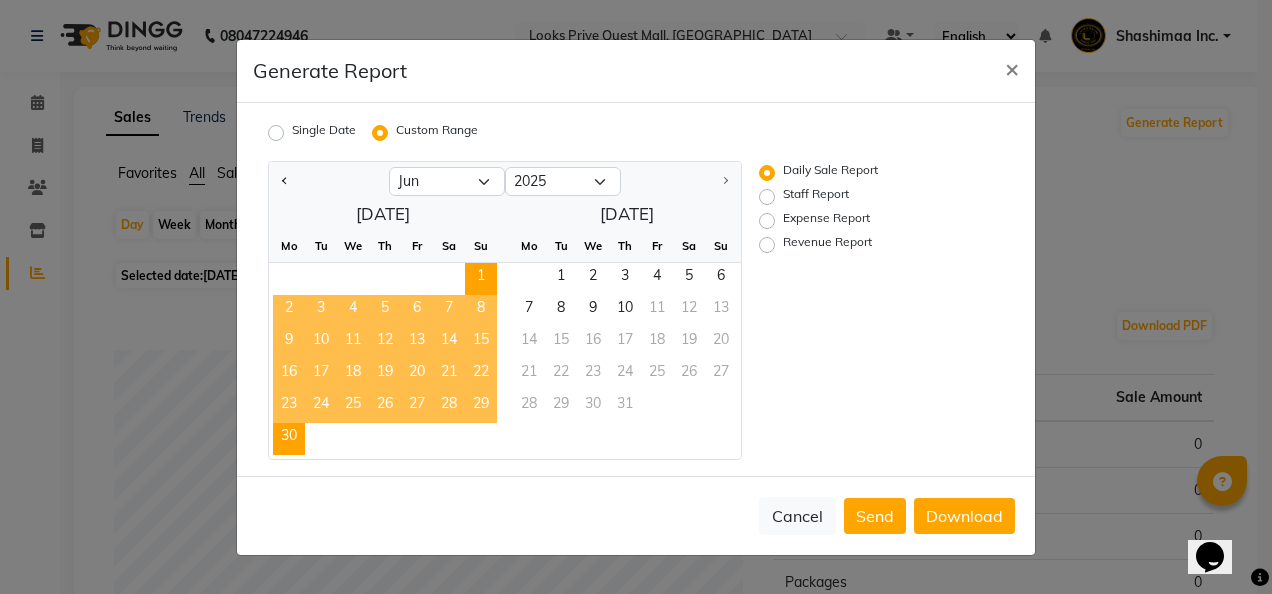 click on "Staff Report" 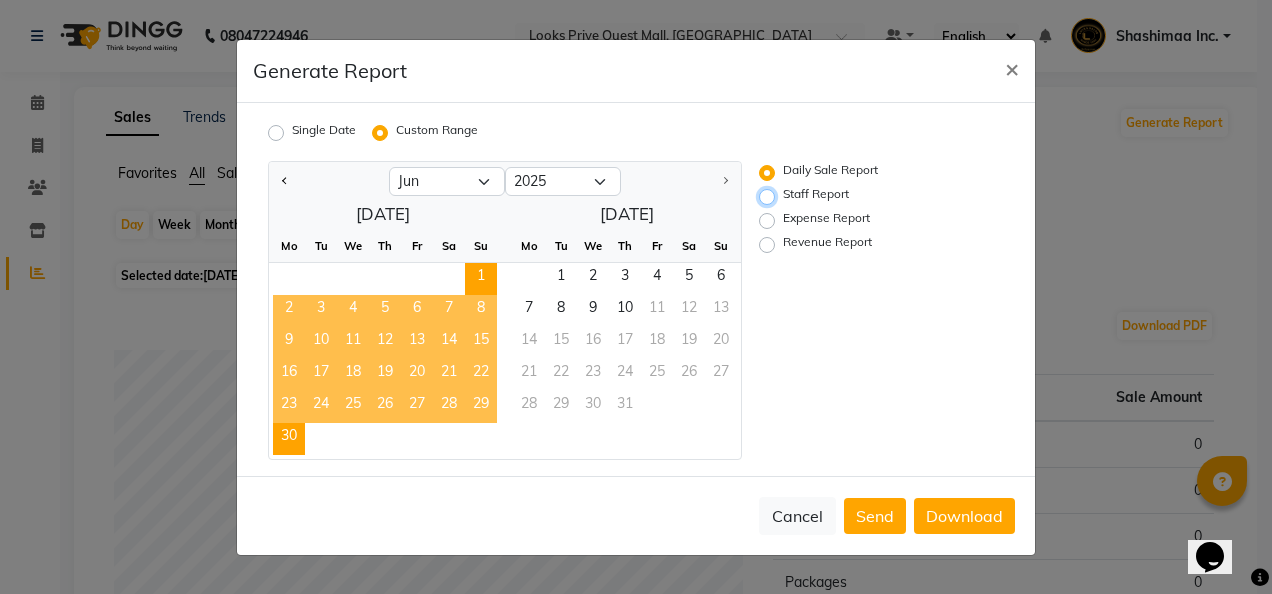 click on "Staff Report" at bounding box center [770, 196] 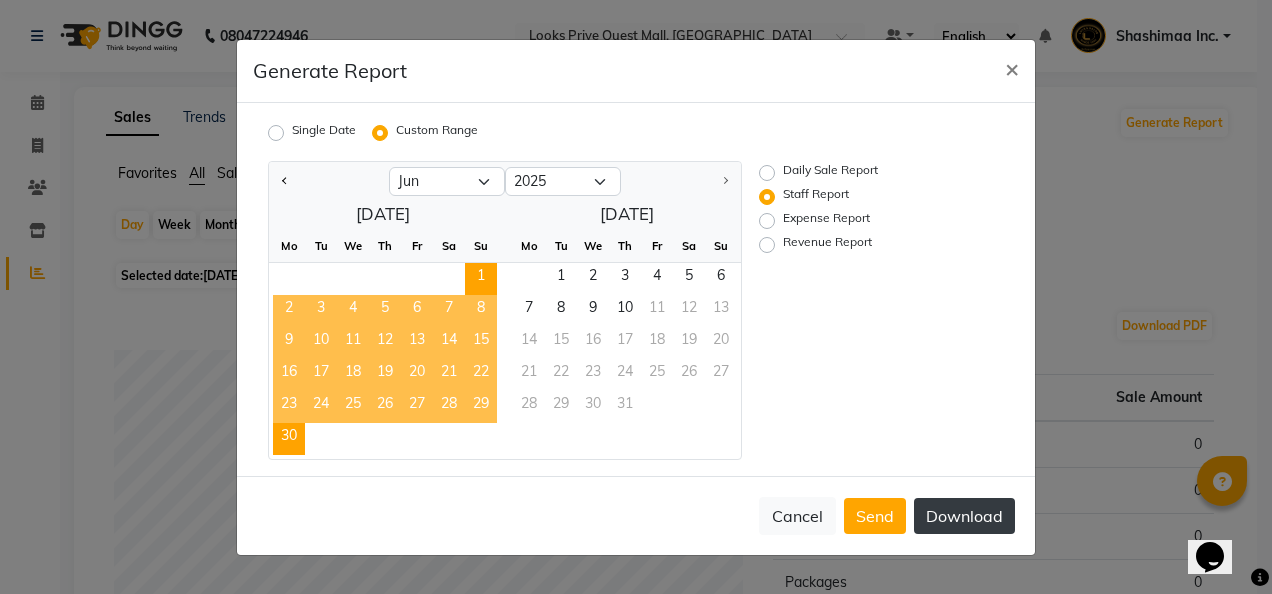 click on "Download" 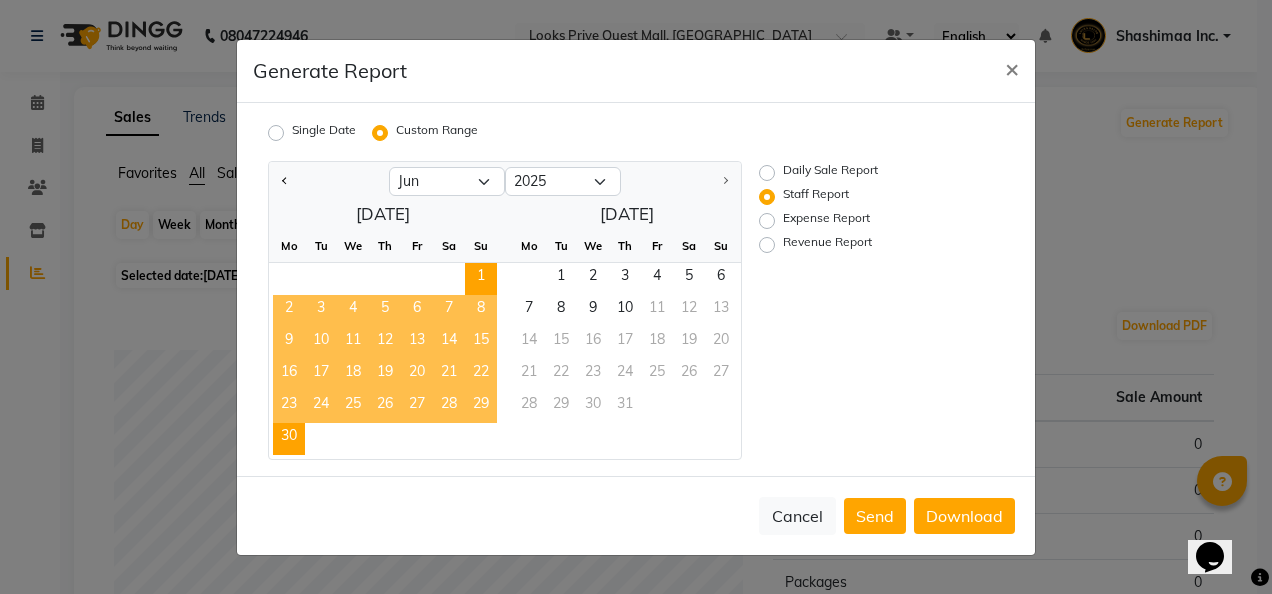 click on "Generate Report × Single Date Custom Range Jan Feb Mar Apr May Jun [DATE] 2016 2017 2018 2019 2020 2021 2022 2023 2024 2025  [DATE]  Mo Tu We Th Fr Sa Su  1   2   3   4   5   6   7   8   9   10   11   12   13   14   15   16   17   18   19   20   21   22   23   24   25   26   27   28   29   [DATE] Tu We Th Fr Sa Su  1   2   3   4   5   6   7   8   9   10   11   12   13   14   15   16   17   18   19   20   21   22   23   24   25   26   27   28   29   30   31  Daily Sale Report Staff Report Expense Report Revenue Report  Cancel   Send   Download" 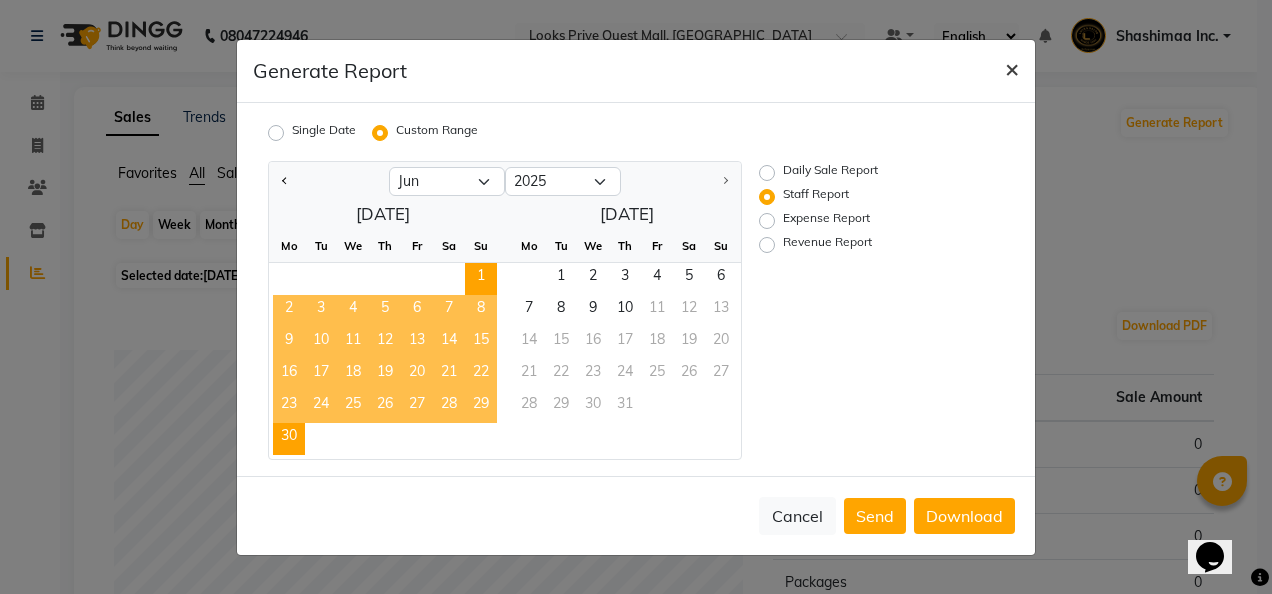 click on "×" 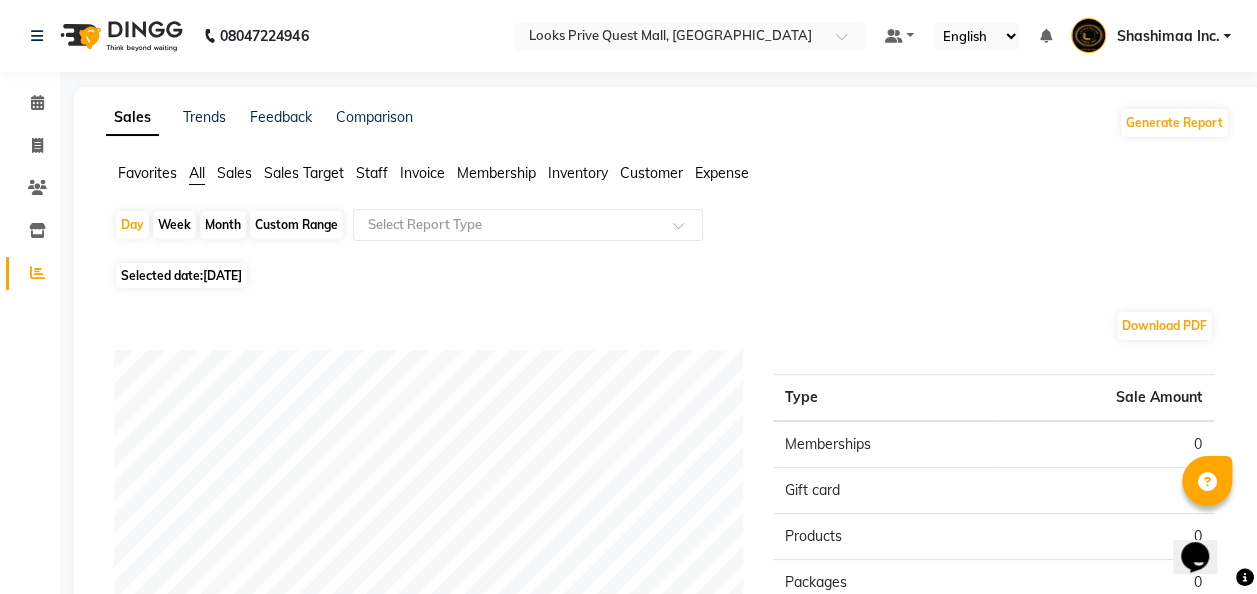 click on "Shashimaa Inc." at bounding box center [1167, 36] 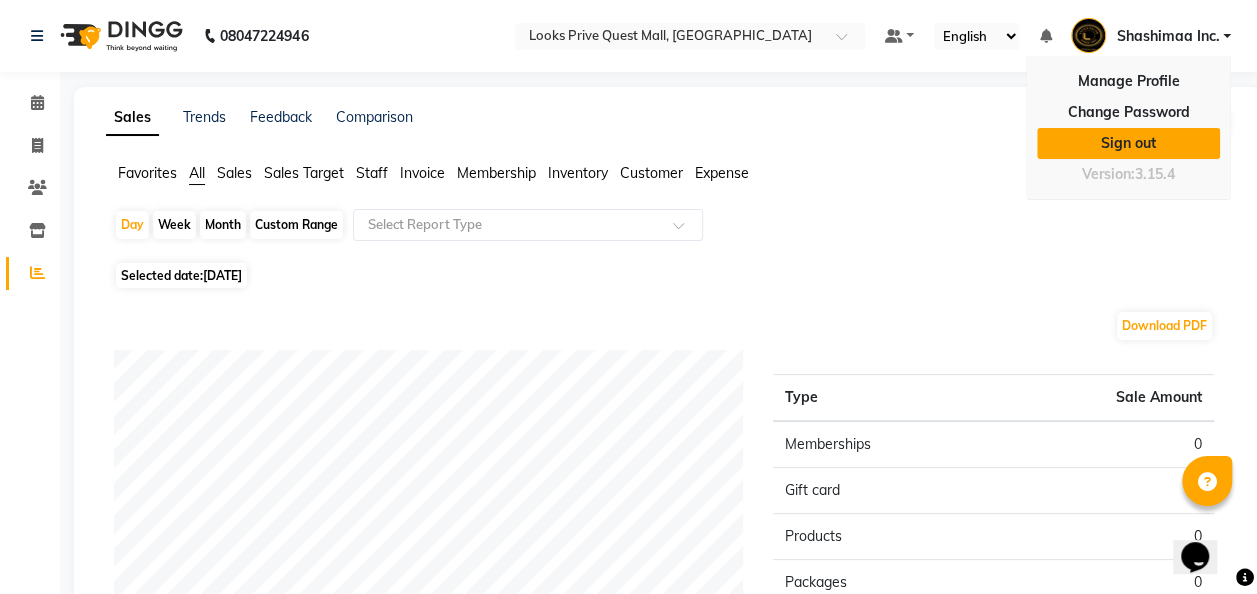 click on "Sign out" at bounding box center [1128, 143] 